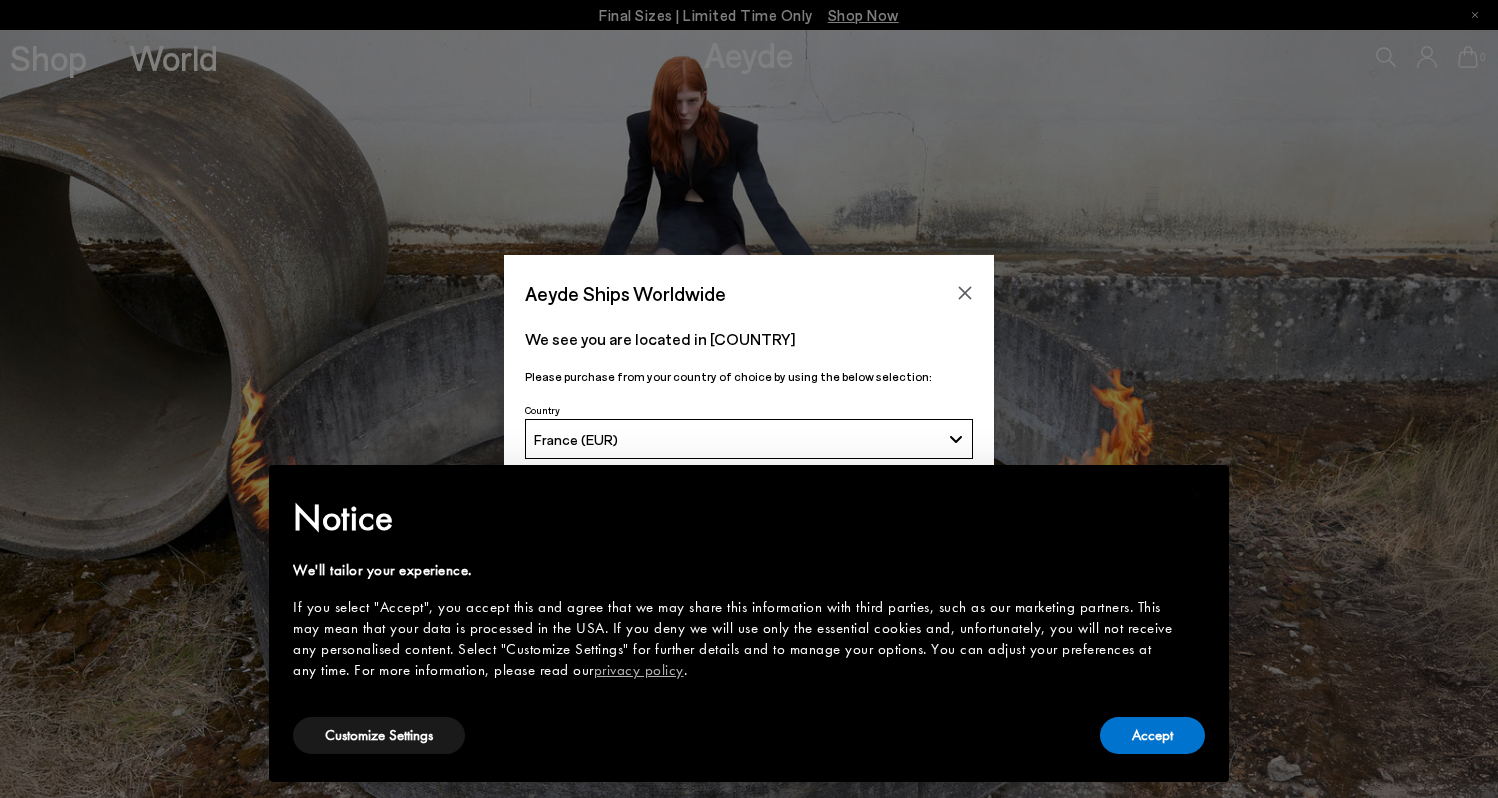 scroll, scrollTop: 0, scrollLeft: 0, axis: both 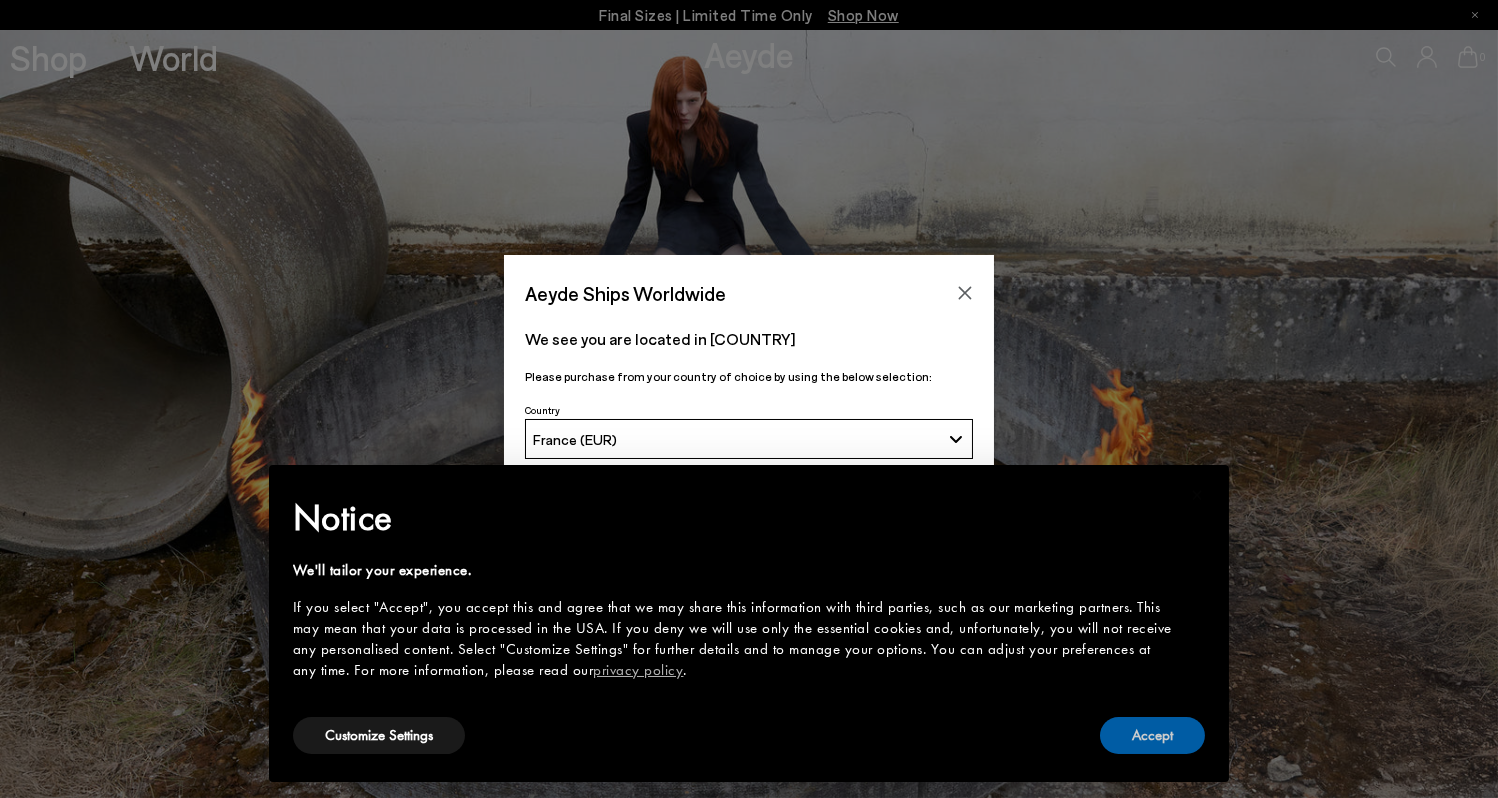 click on "Accept" at bounding box center [1152, 735] 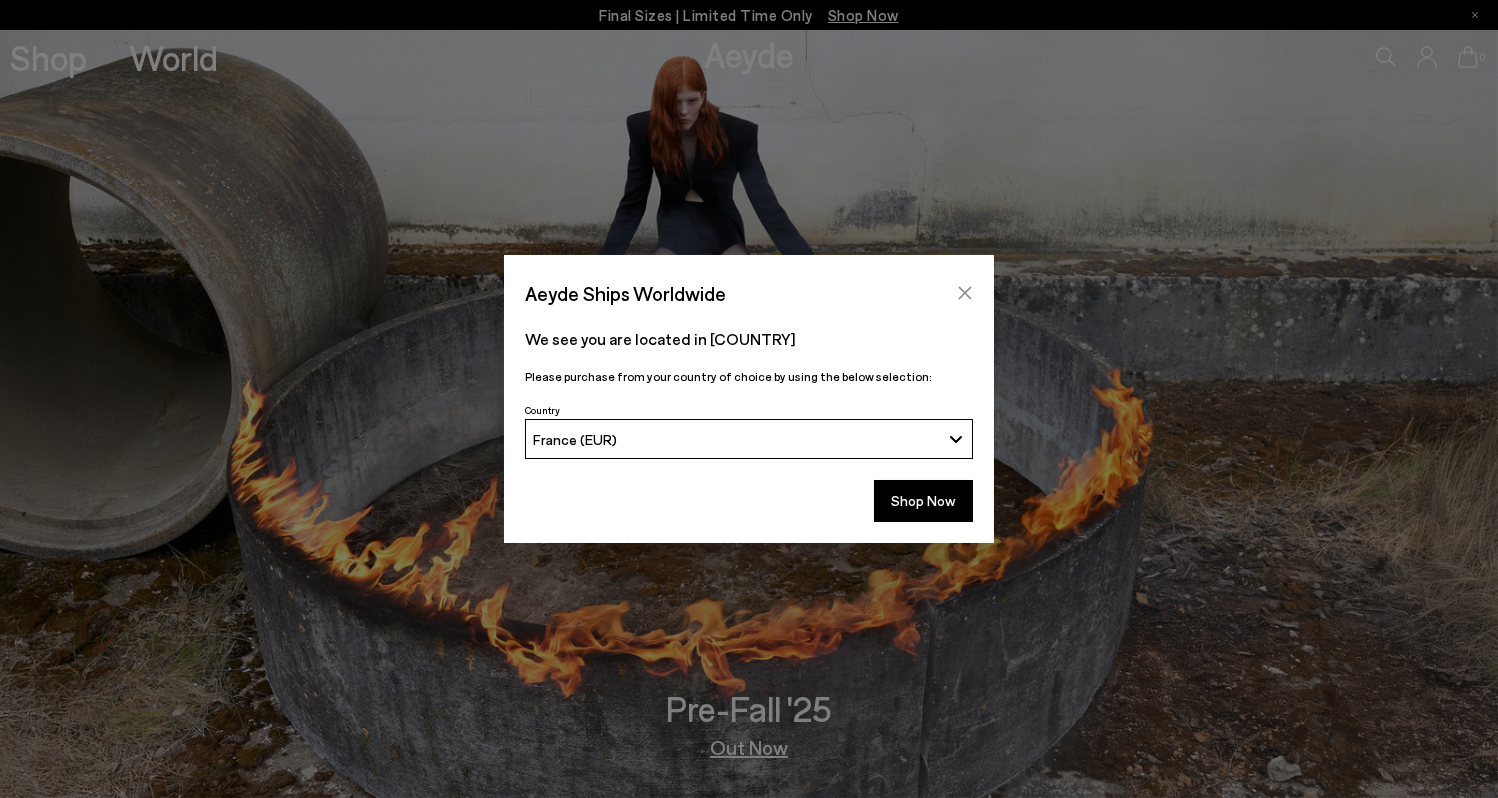 click 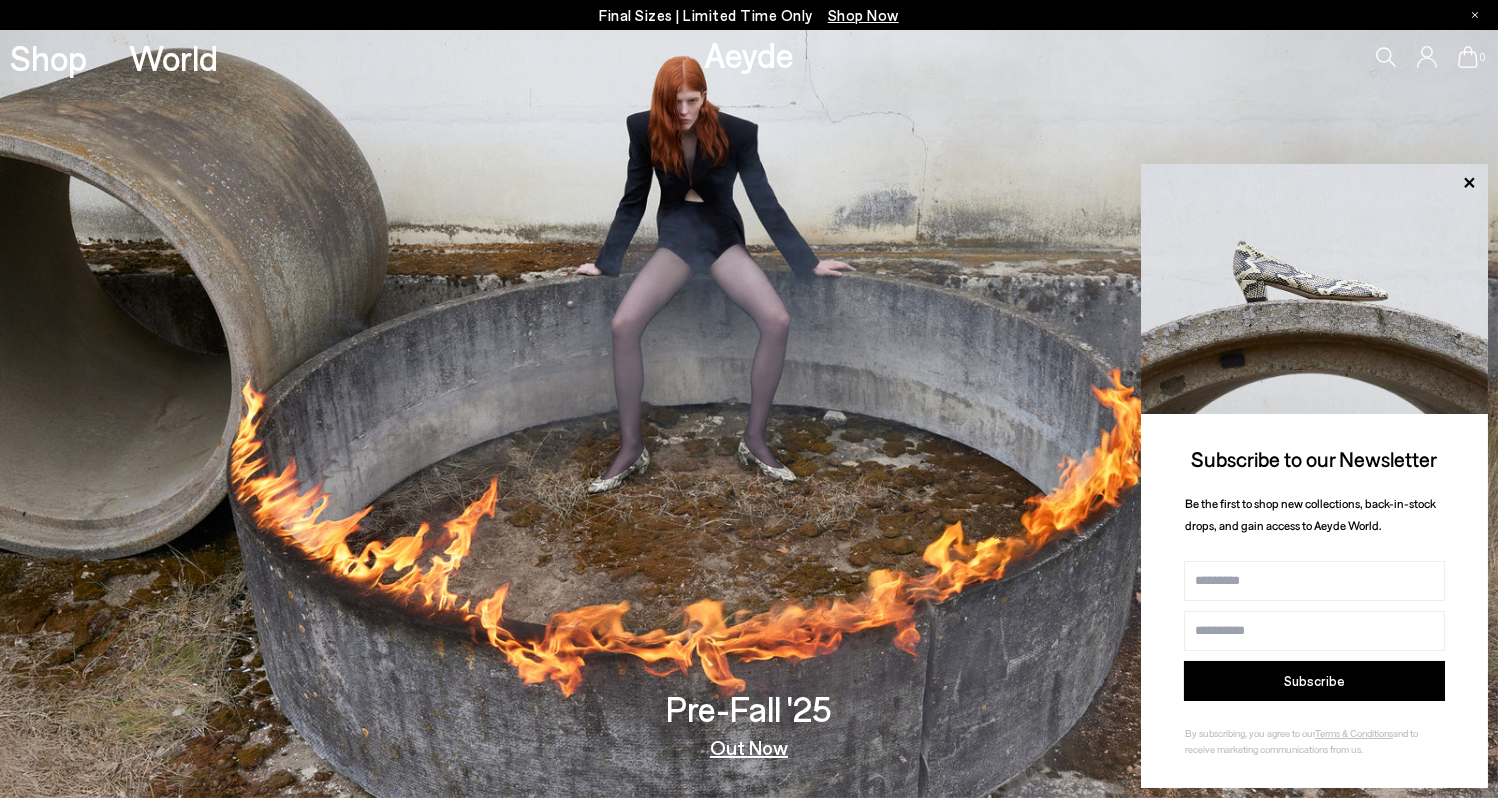 click on "Final Sizes | Limited Time Only
Shop Now" at bounding box center (749, 15) 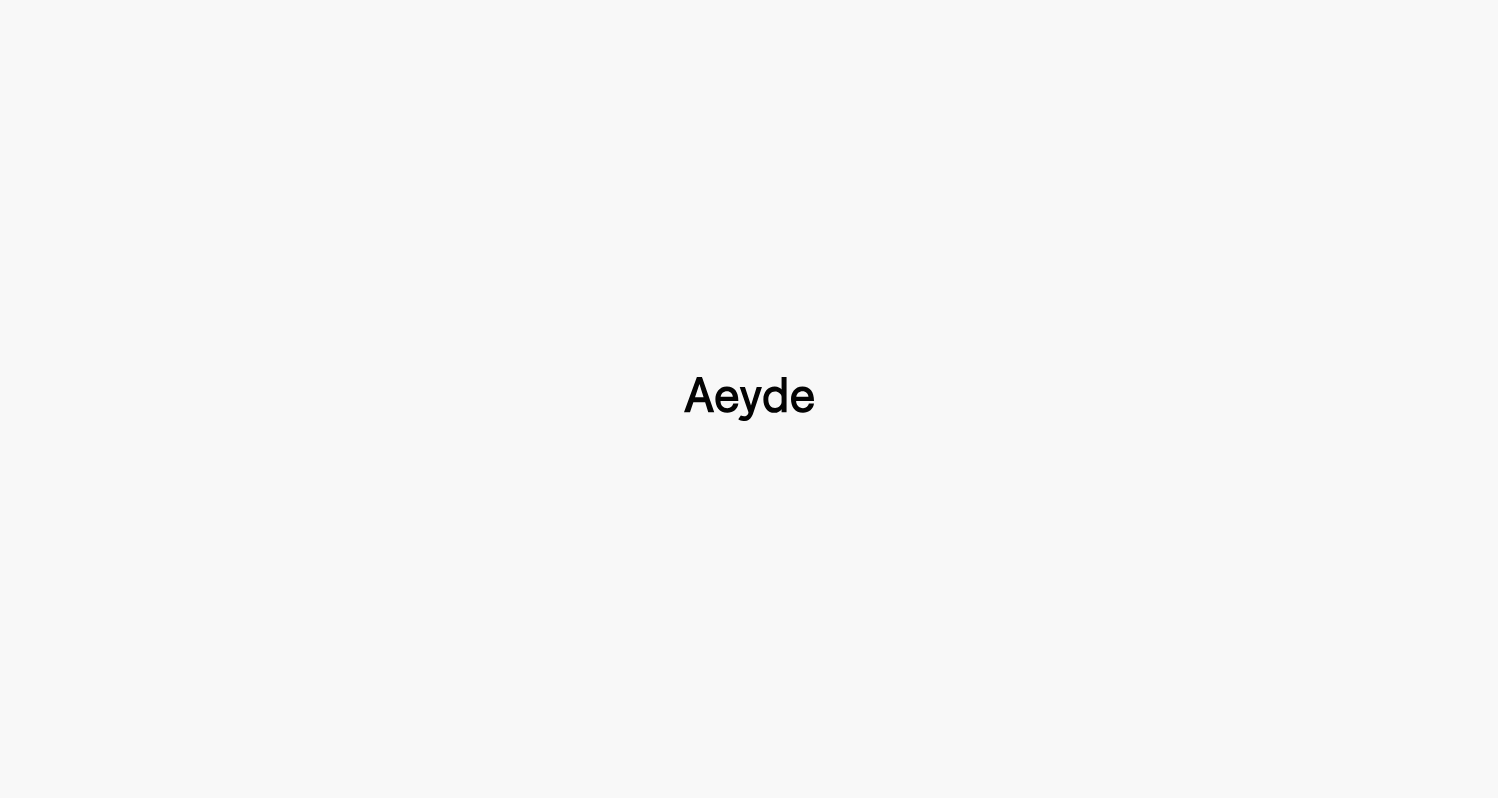 type 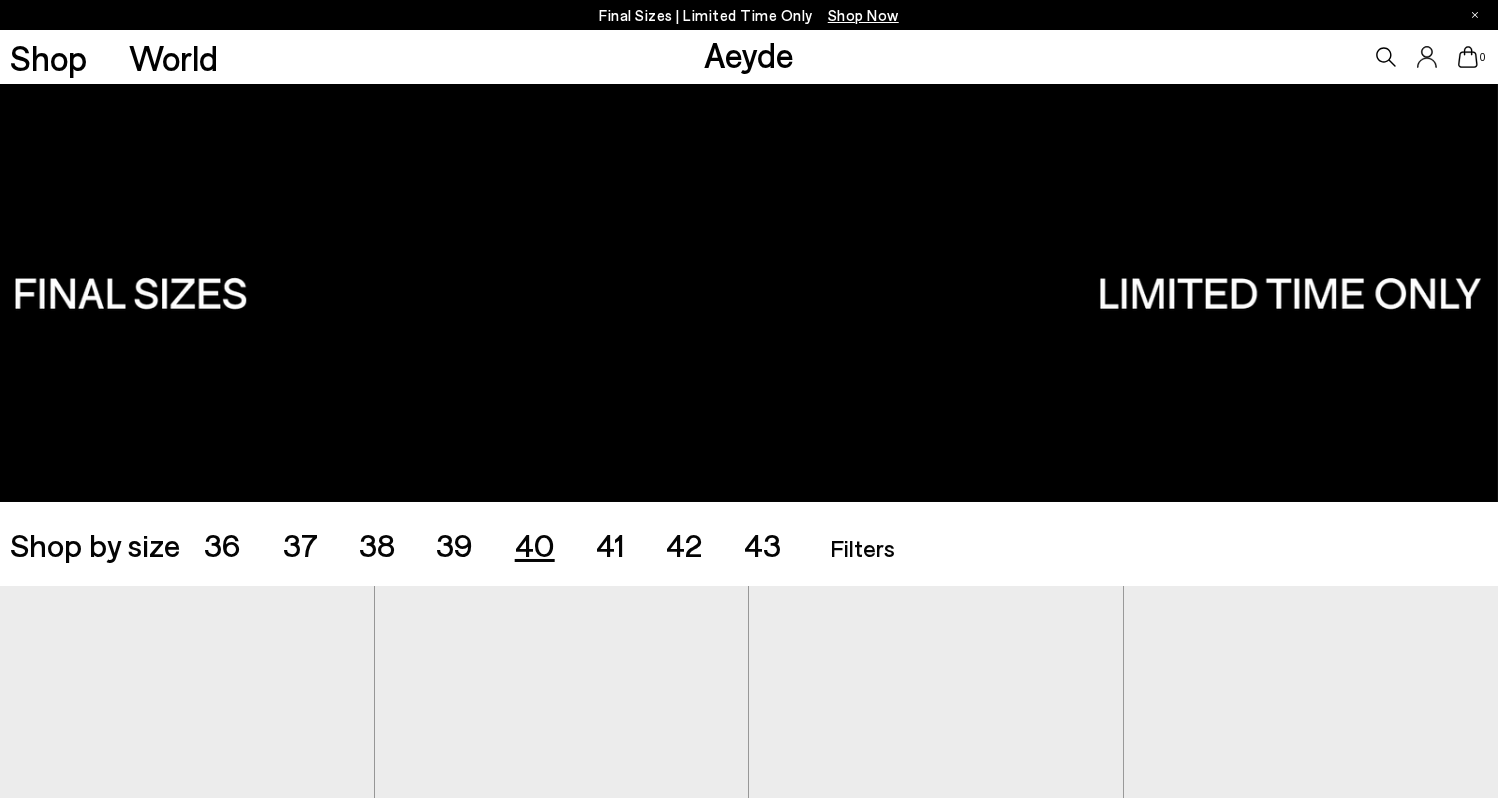 click on "40" at bounding box center [535, 544] 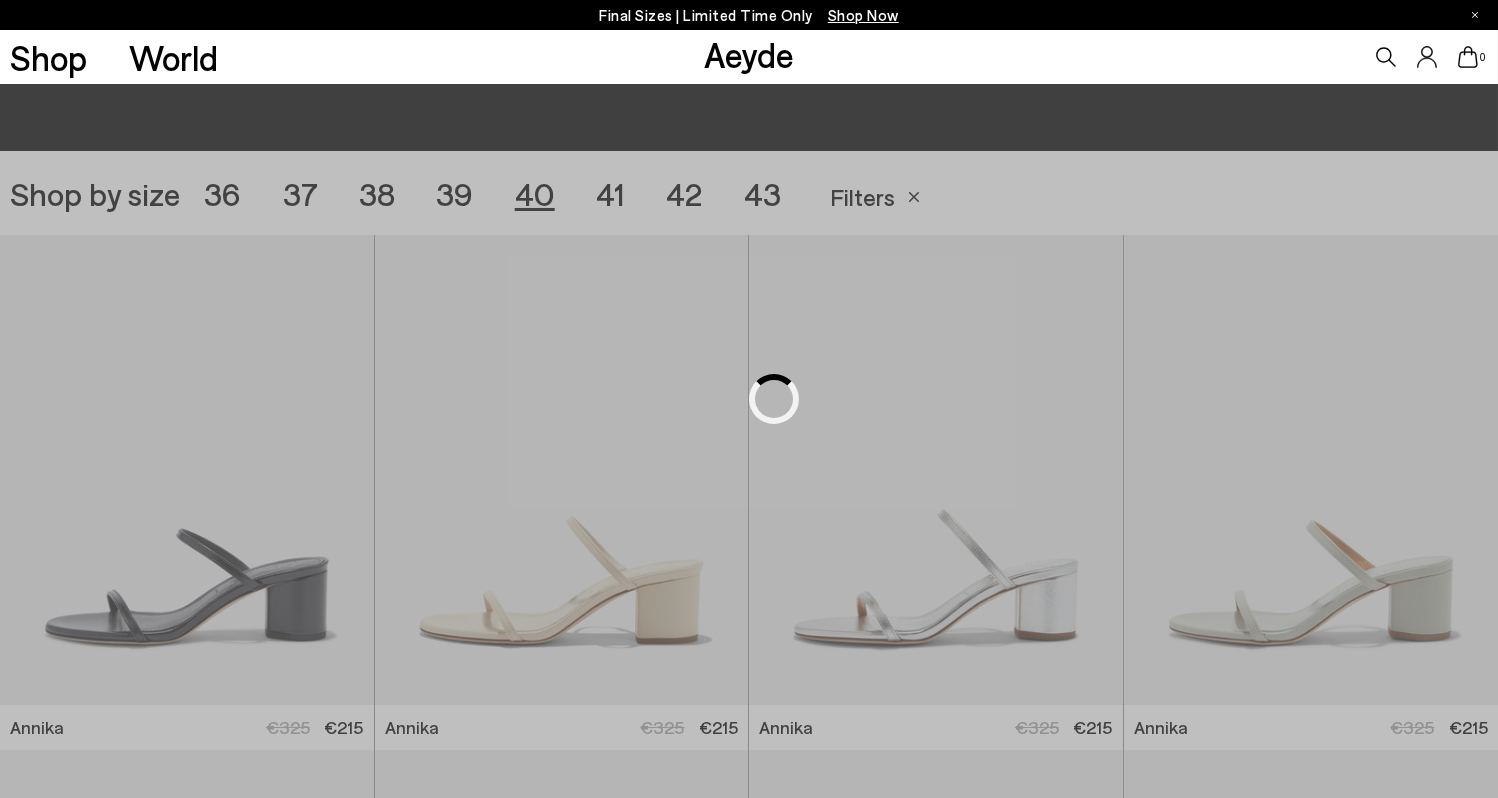 scroll, scrollTop: 417, scrollLeft: 0, axis: vertical 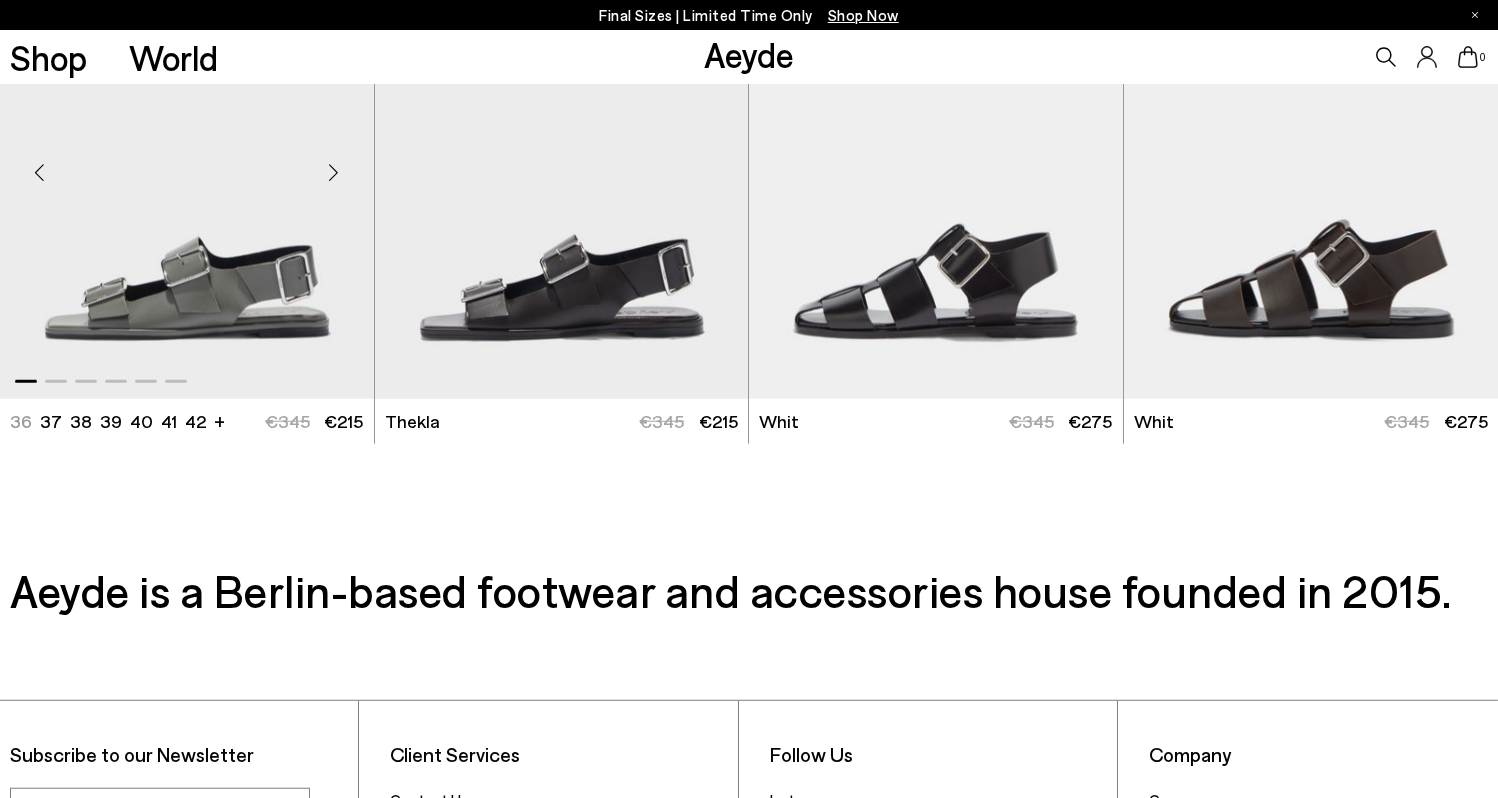 click at bounding box center (334, 172) 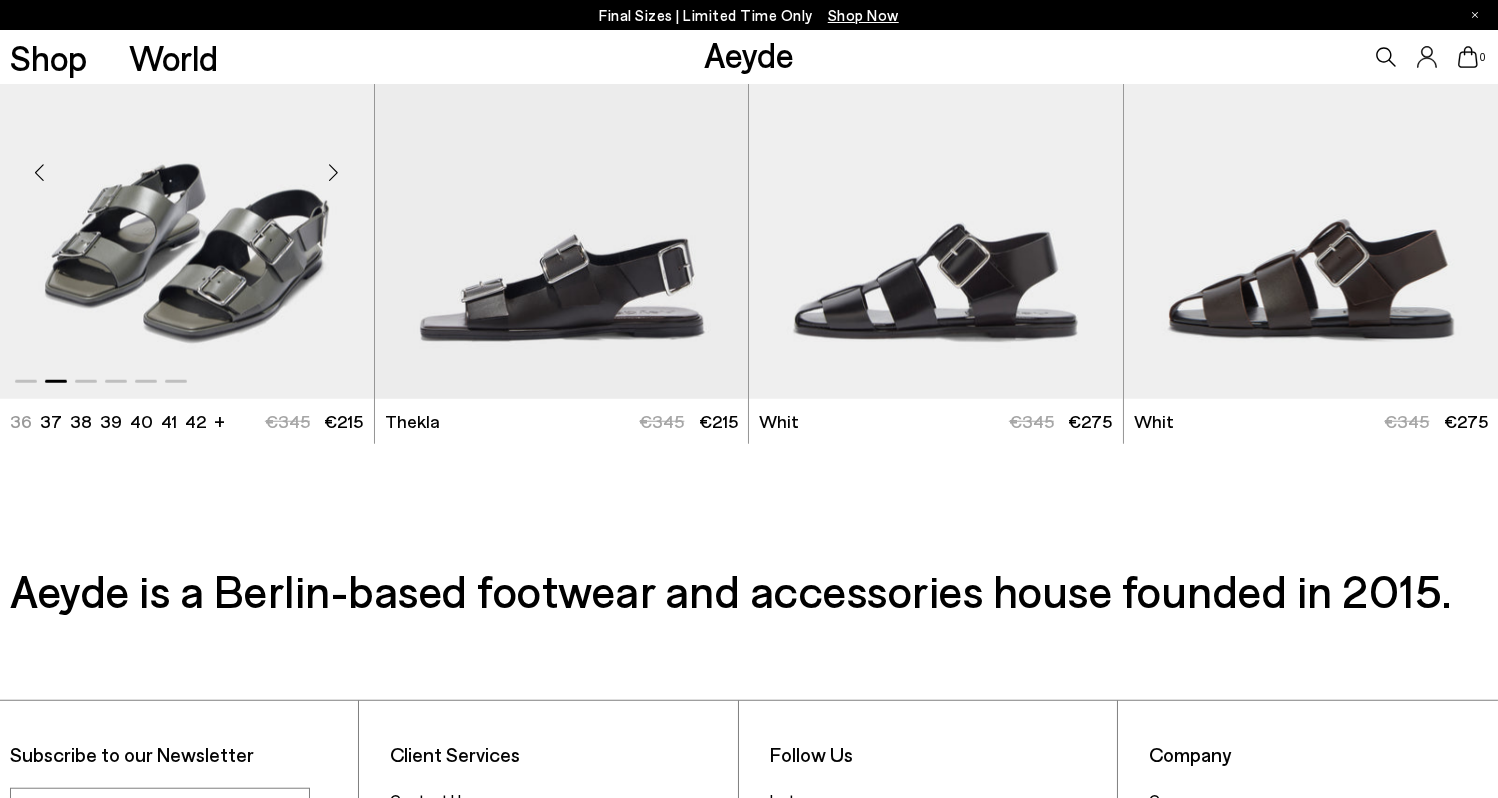click at bounding box center (334, 172) 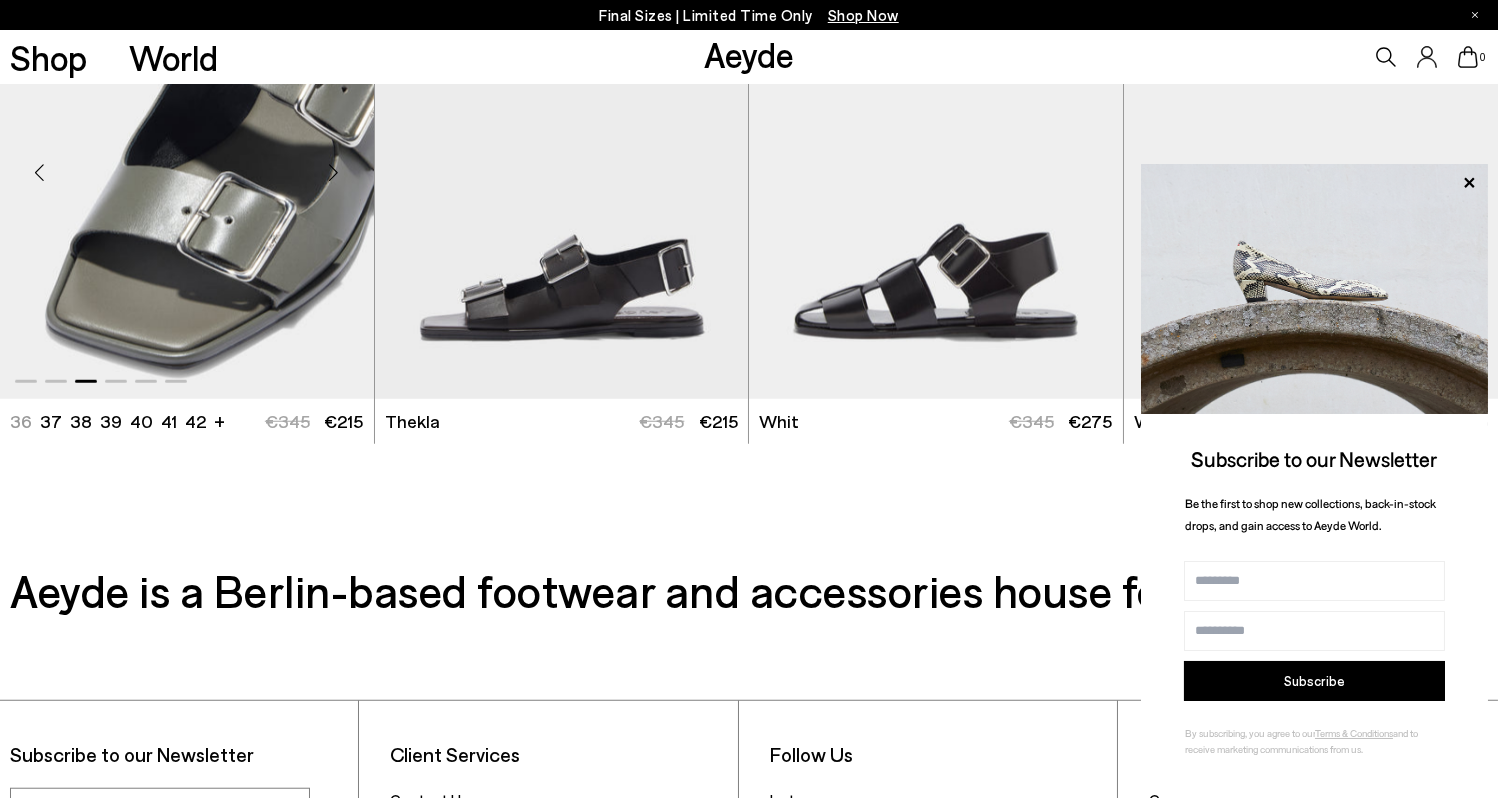 click at bounding box center (334, 172) 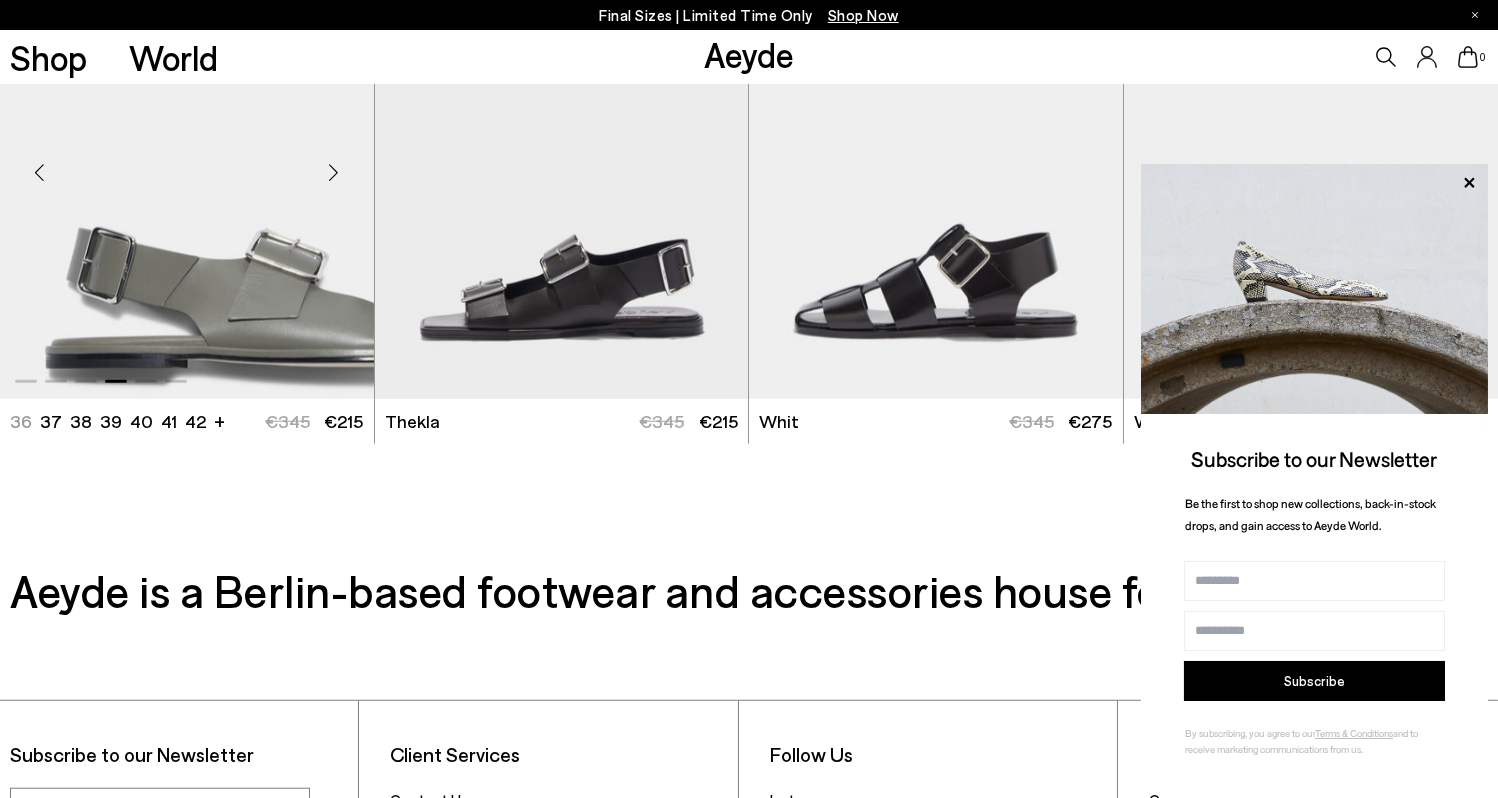click at bounding box center (334, 172) 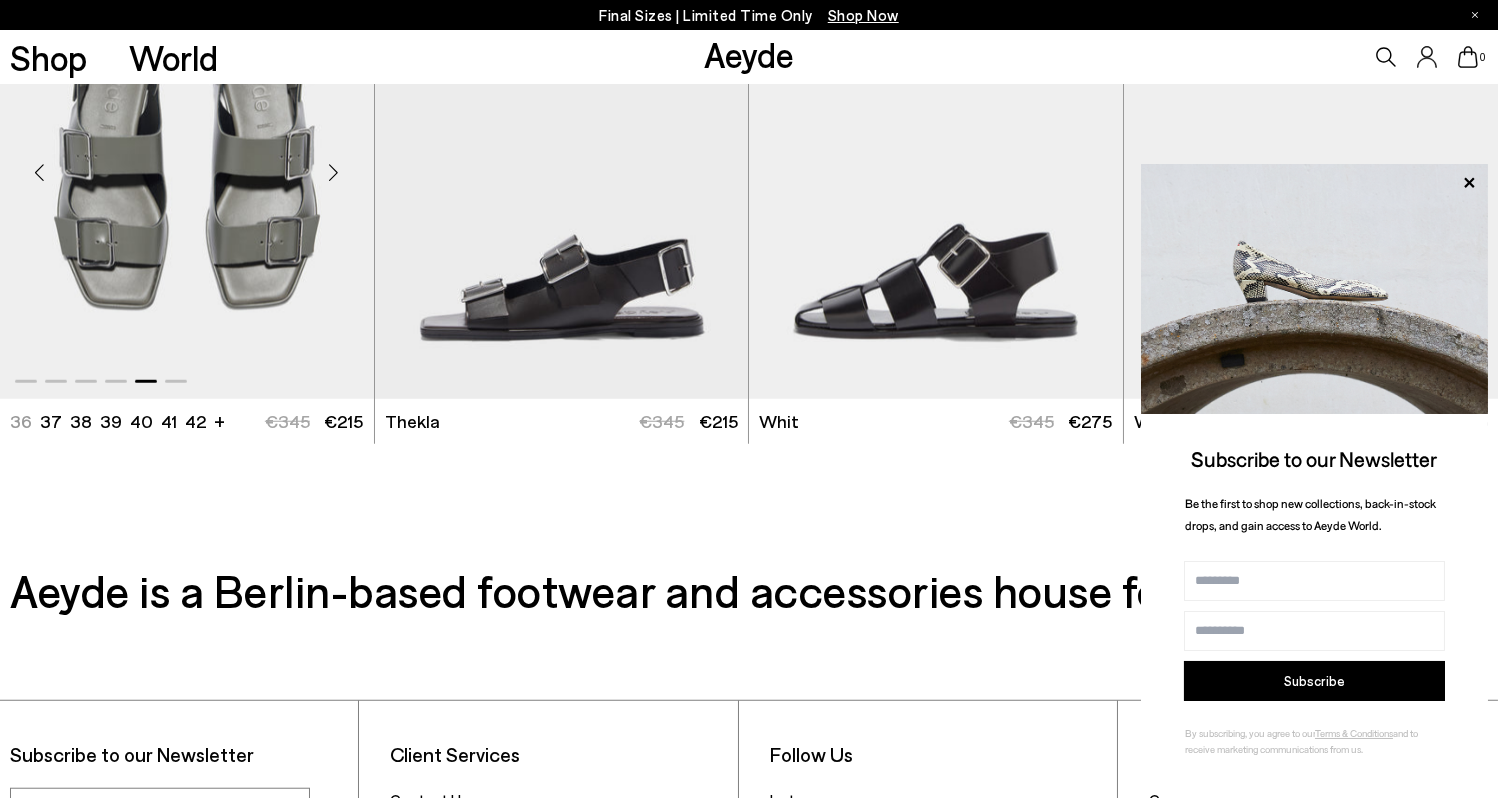click at bounding box center [334, 172] 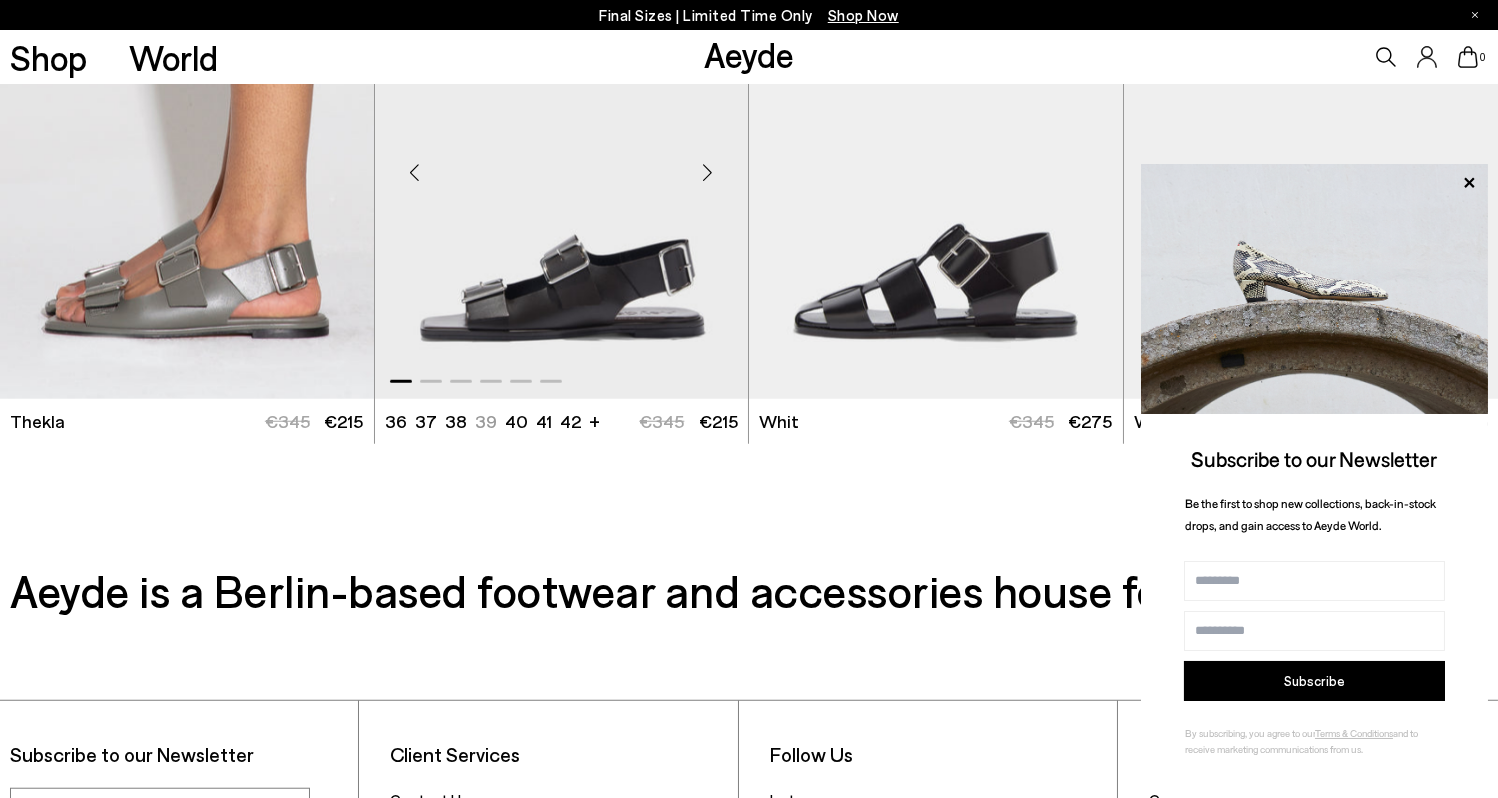 click at bounding box center (708, 172) 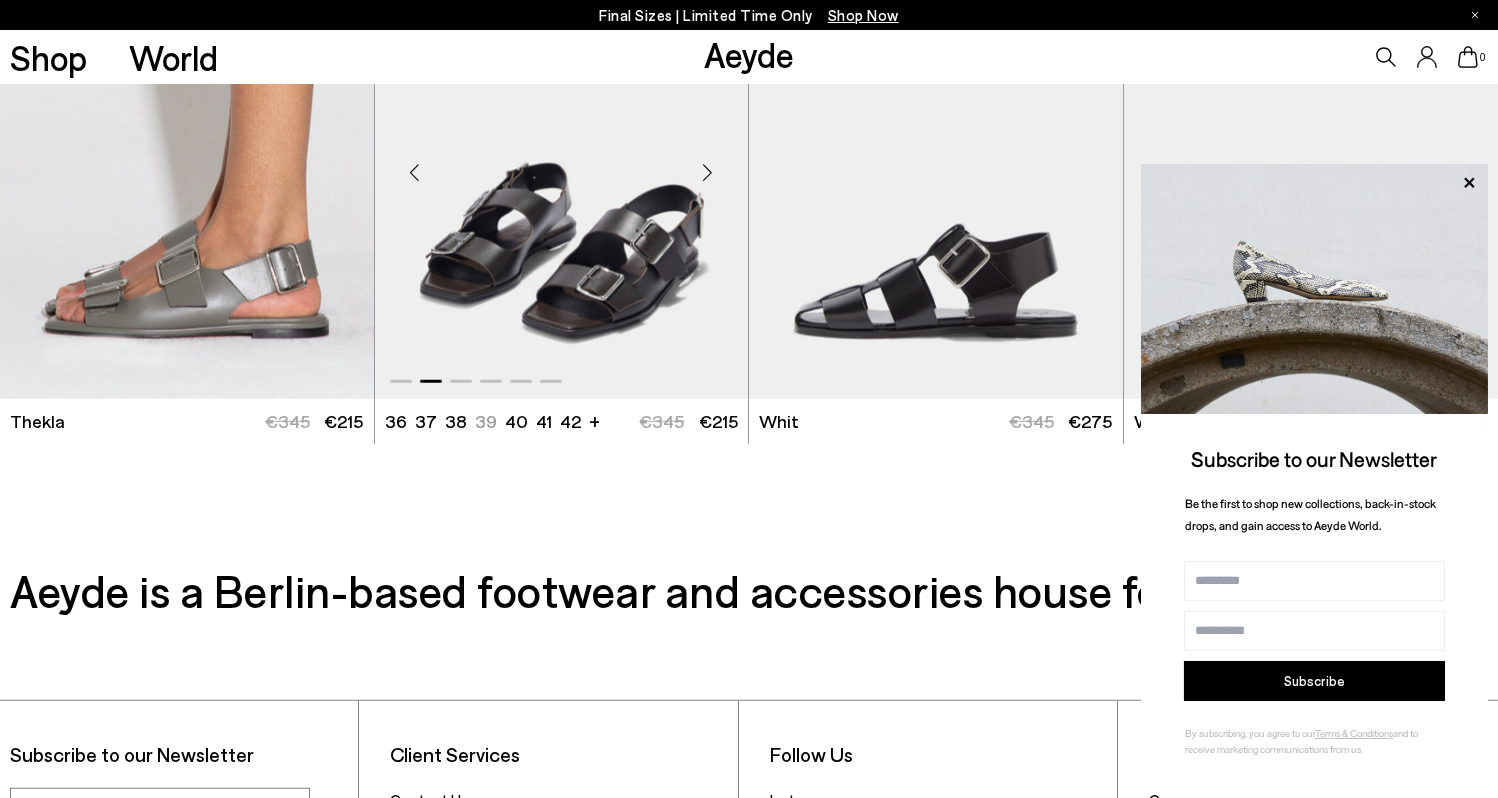 click at bounding box center [708, 172] 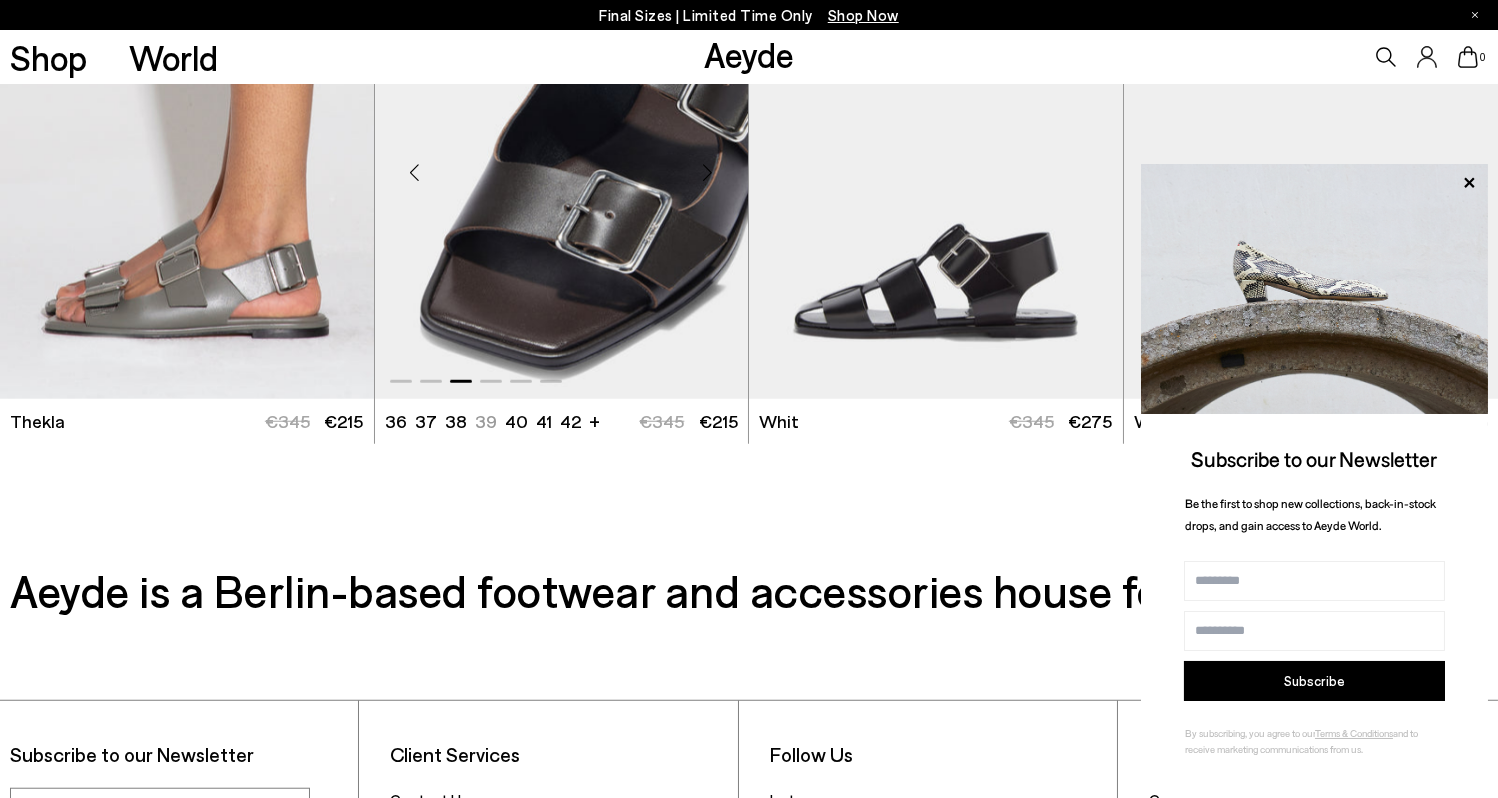 click at bounding box center [708, 172] 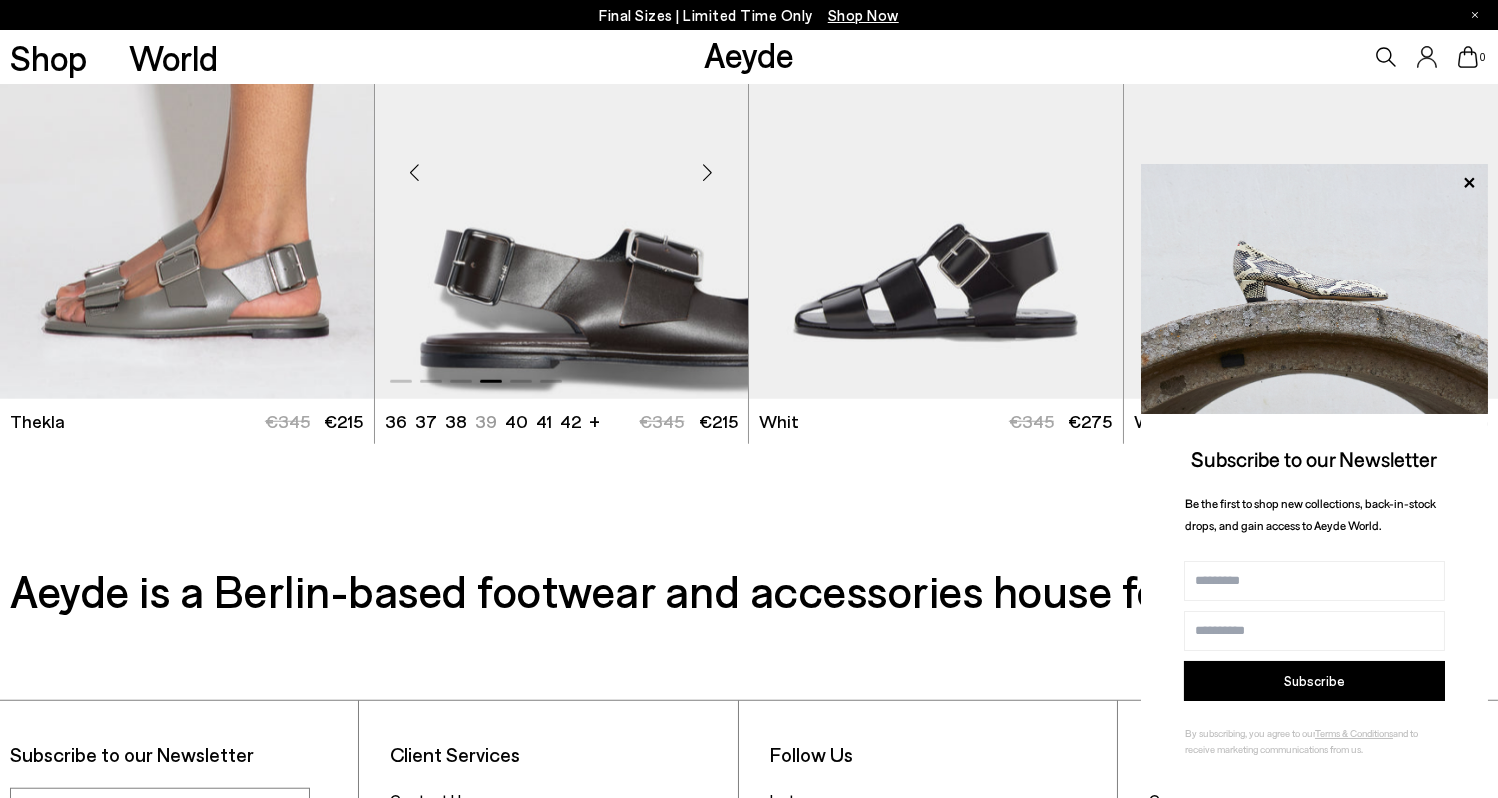 click at bounding box center (708, 172) 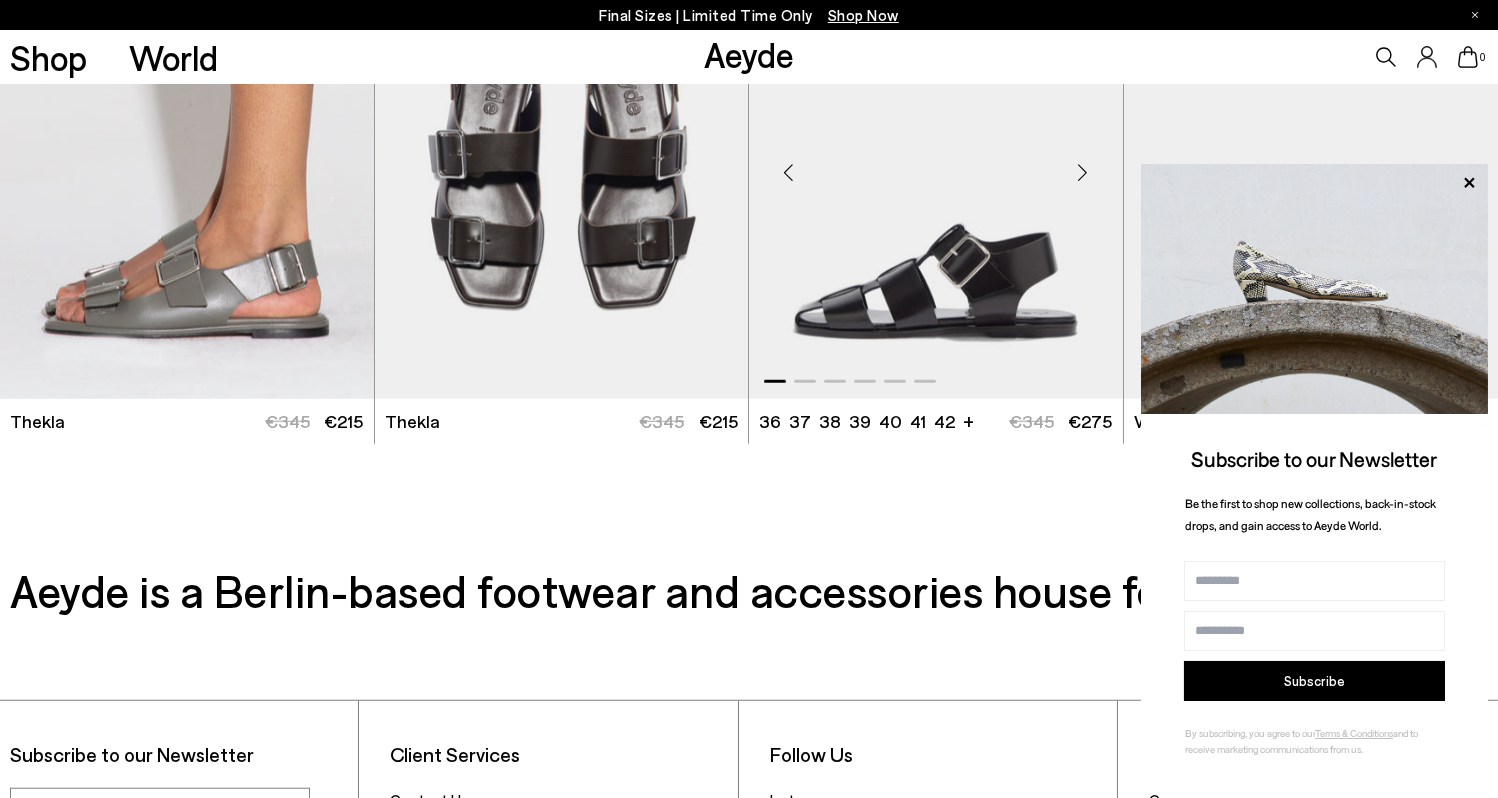 scroll, scrollTop: 6517, scrollLeft: 0, axis: vertical 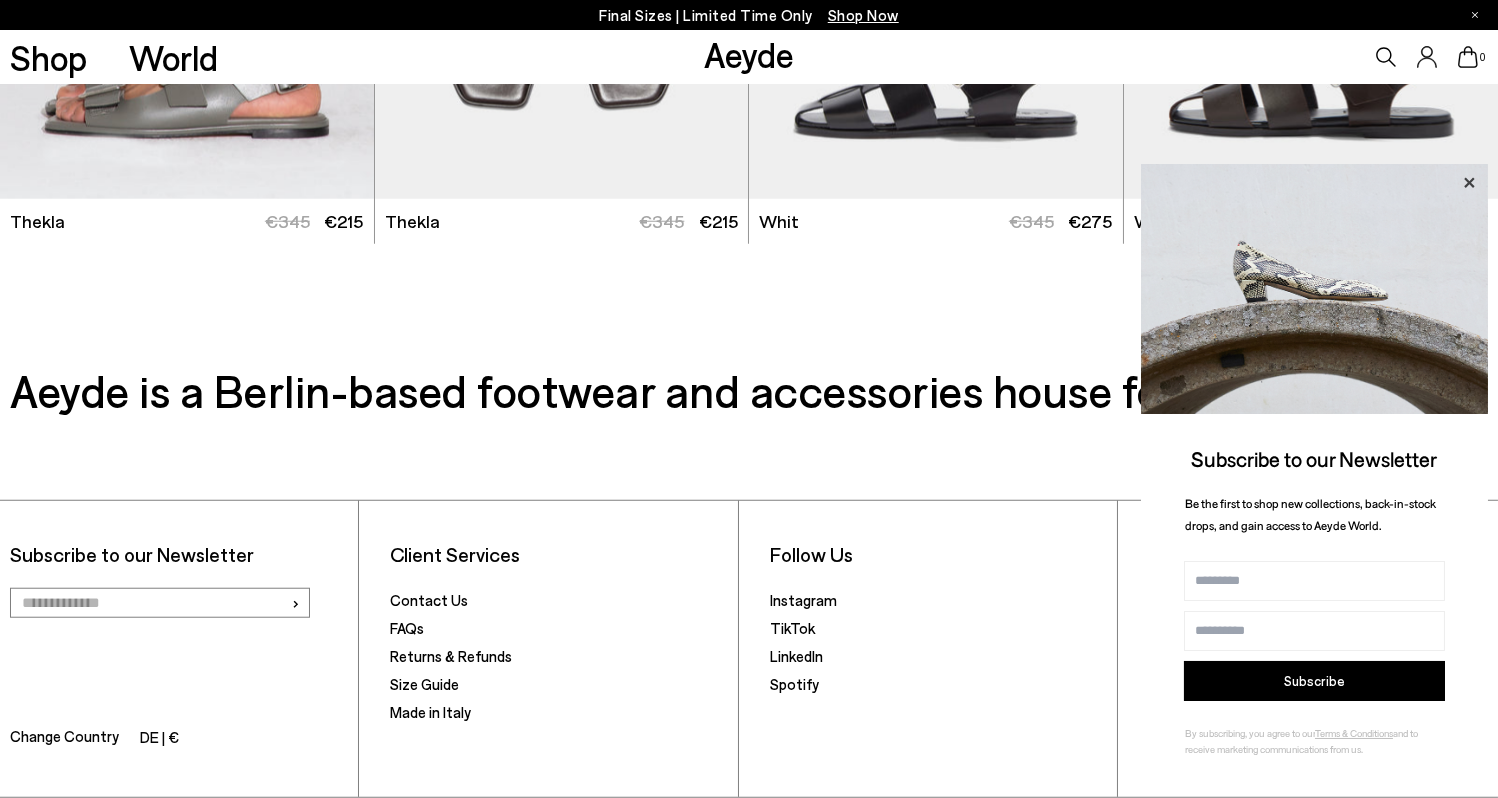 click 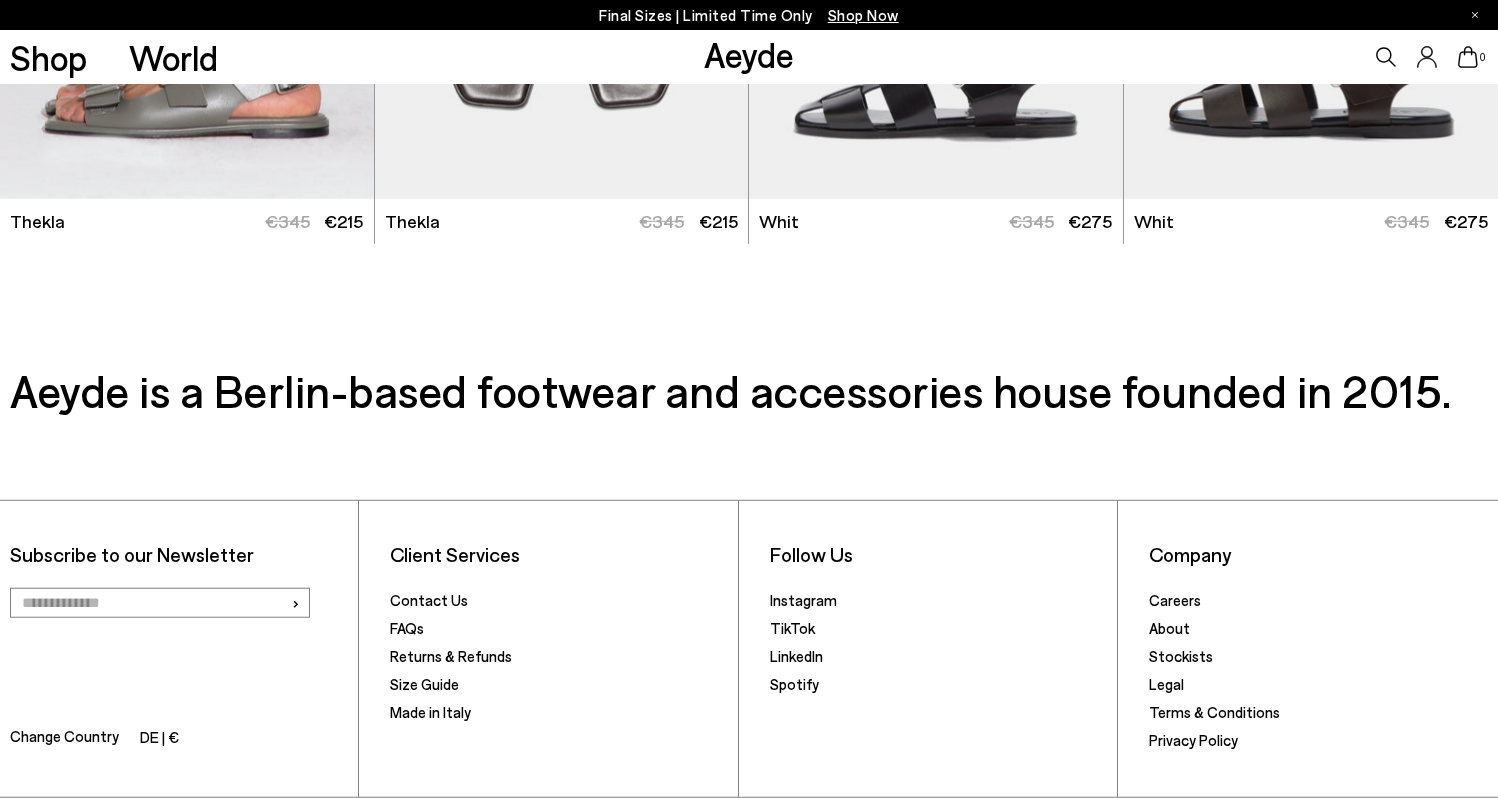 scroll, scrollTop: 6117, scrollLeft: 0, axis: vertical 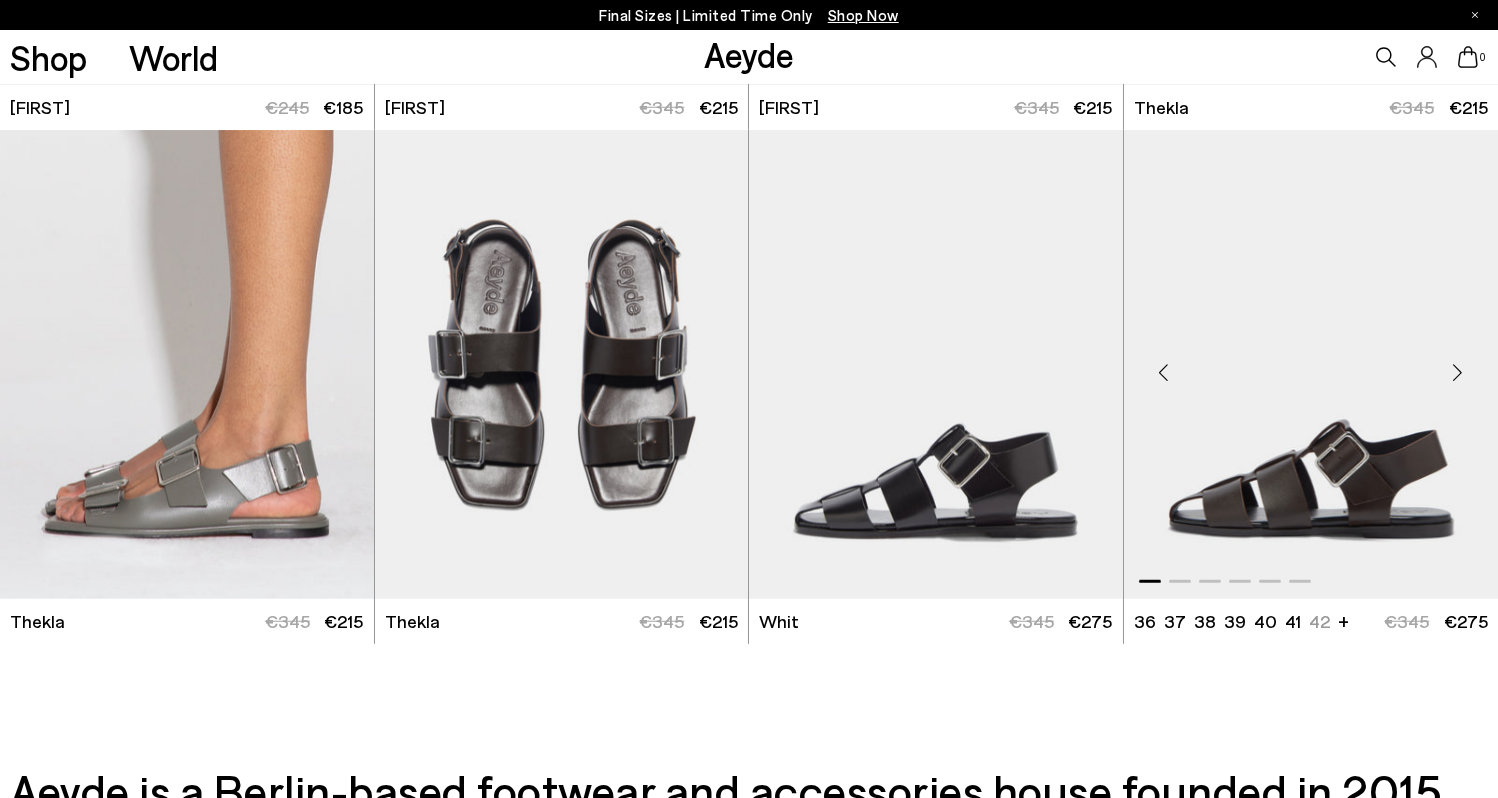 click at bounding box center [1458, 372] 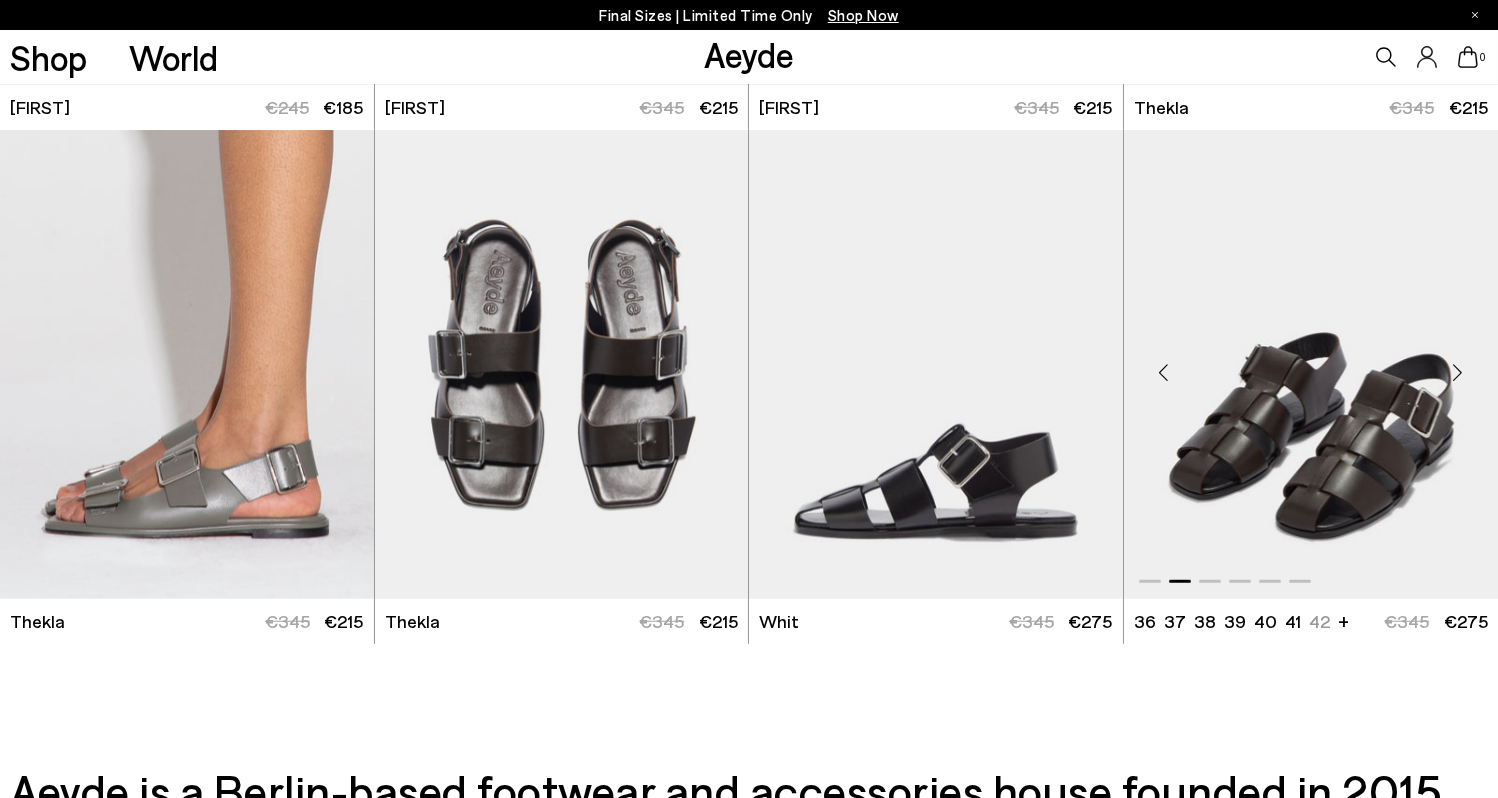 click at bounding box center (1458, 372) 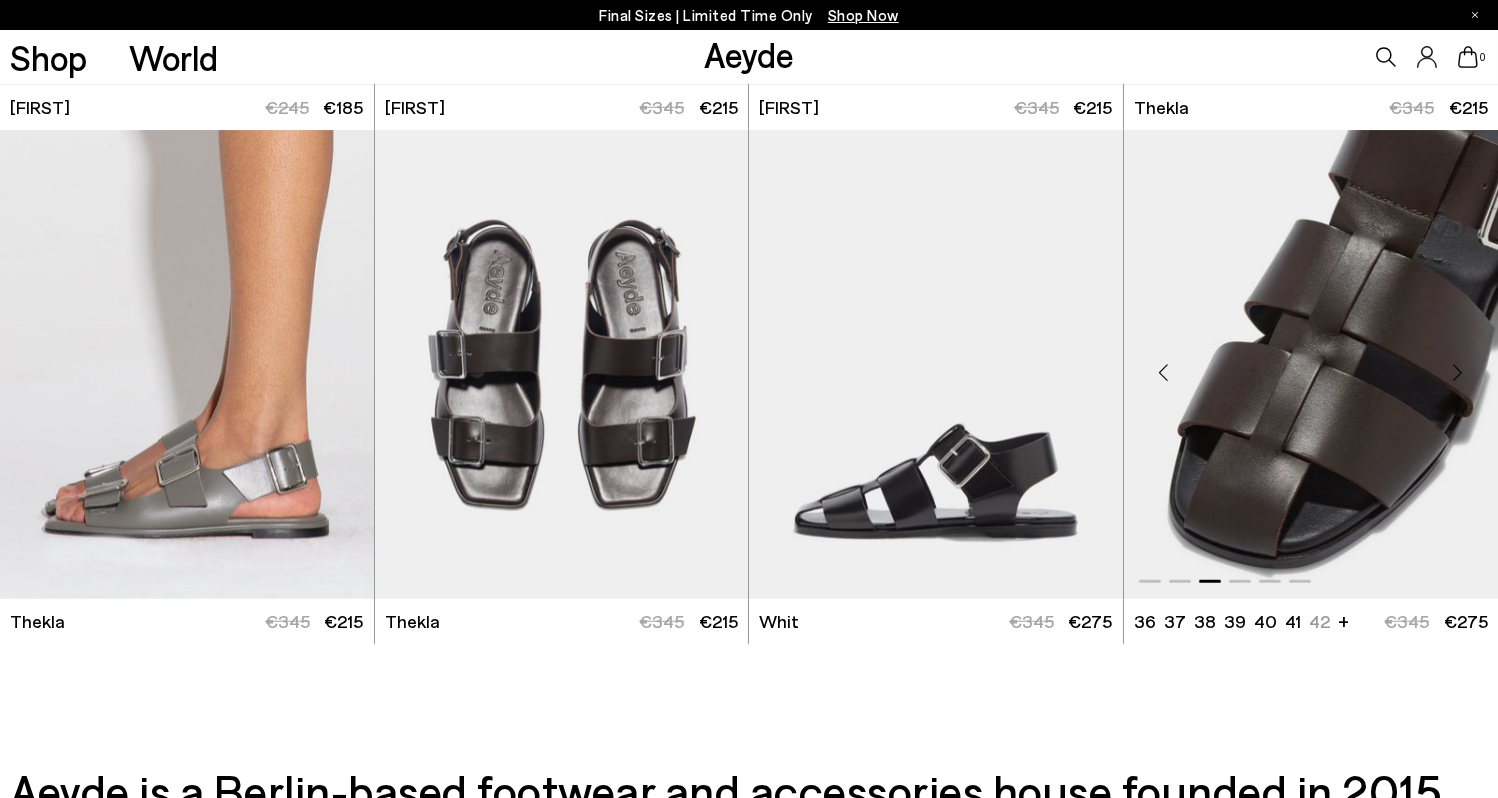 click at bounding box center [1458, 372] 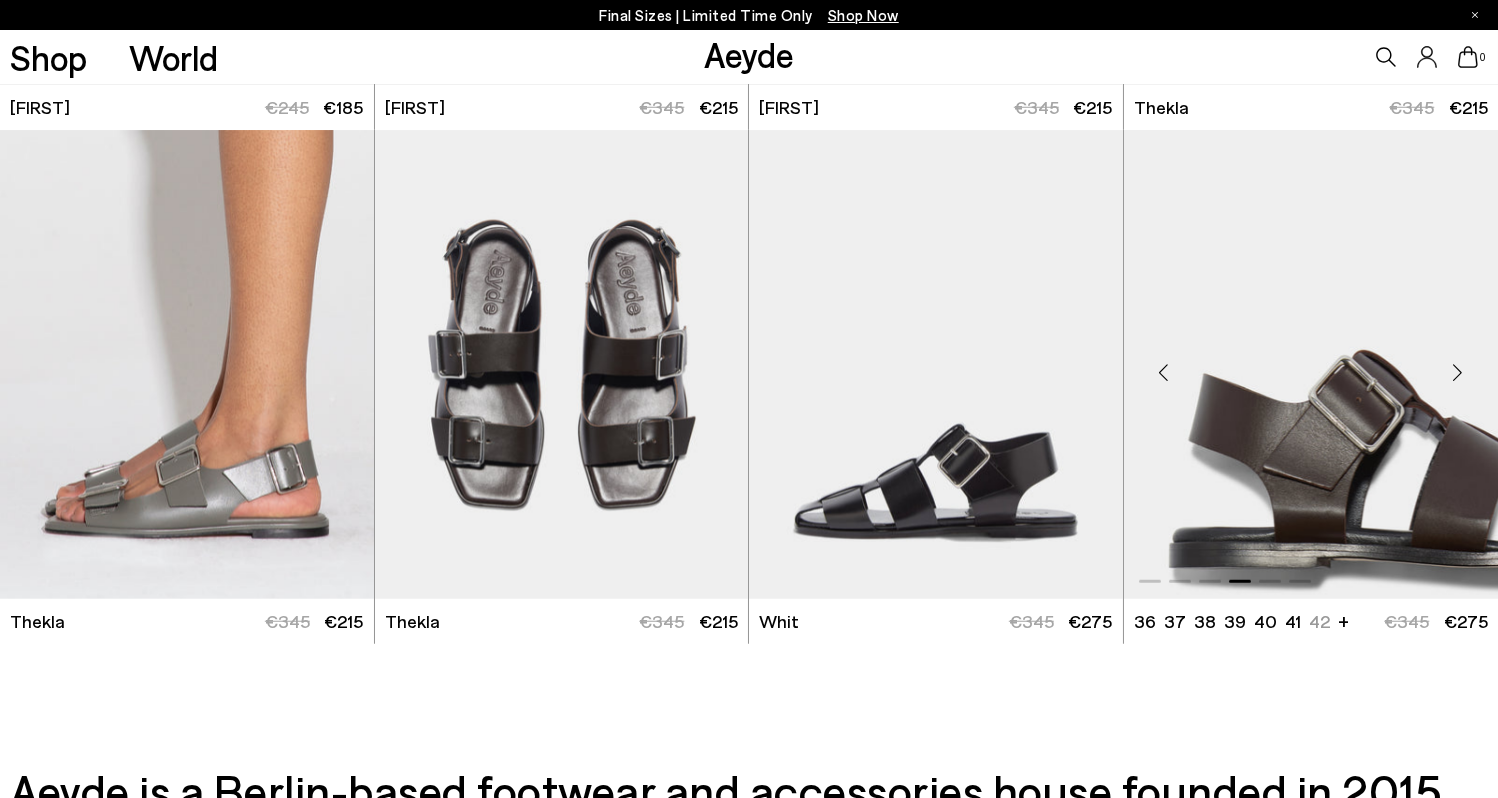 click at bounding box center (1458, 372) 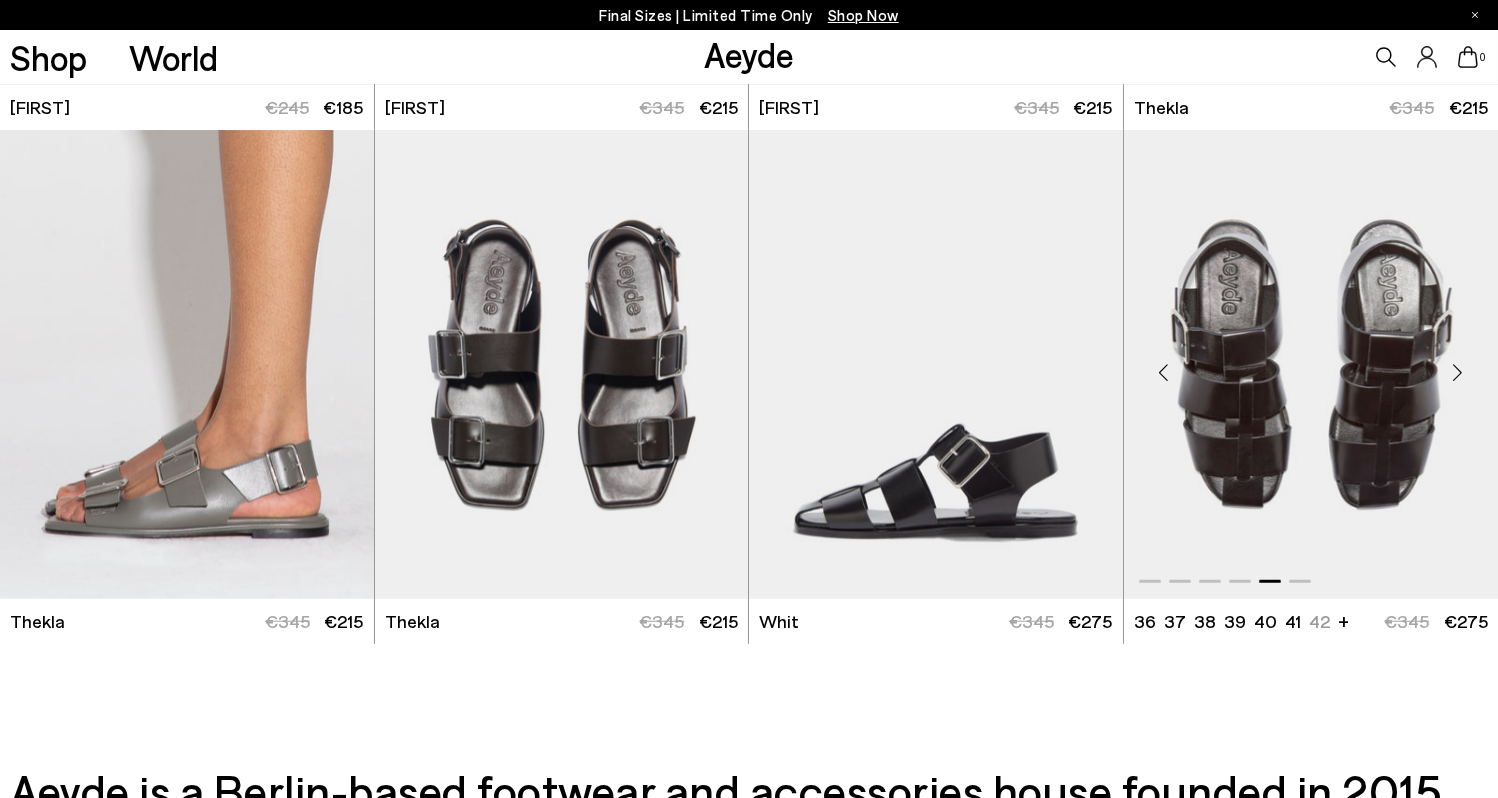click at bounding box center (1458, 372) 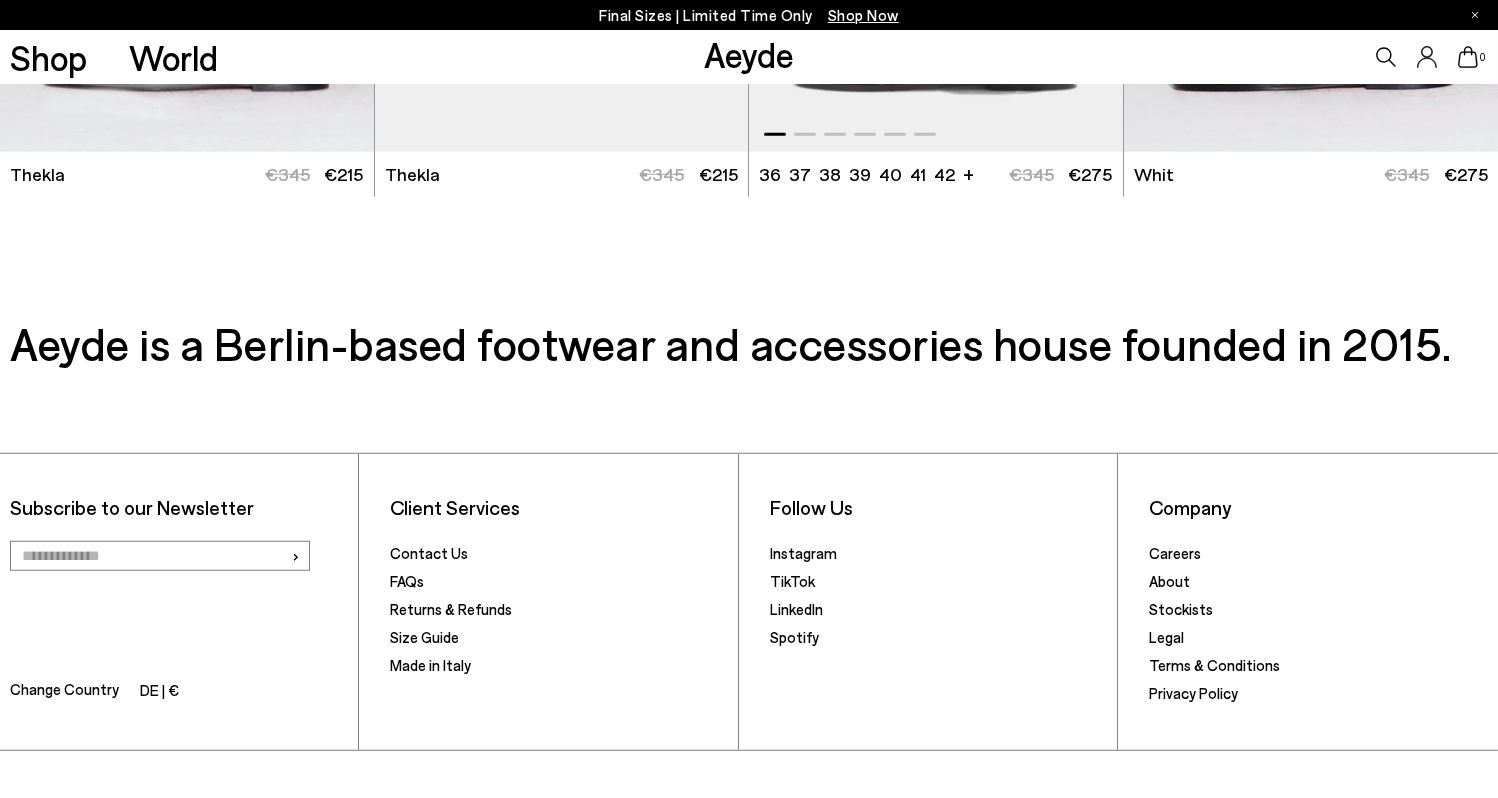 scroll, scrollTop: 6621, scrollLeft: 0, axis: vertical 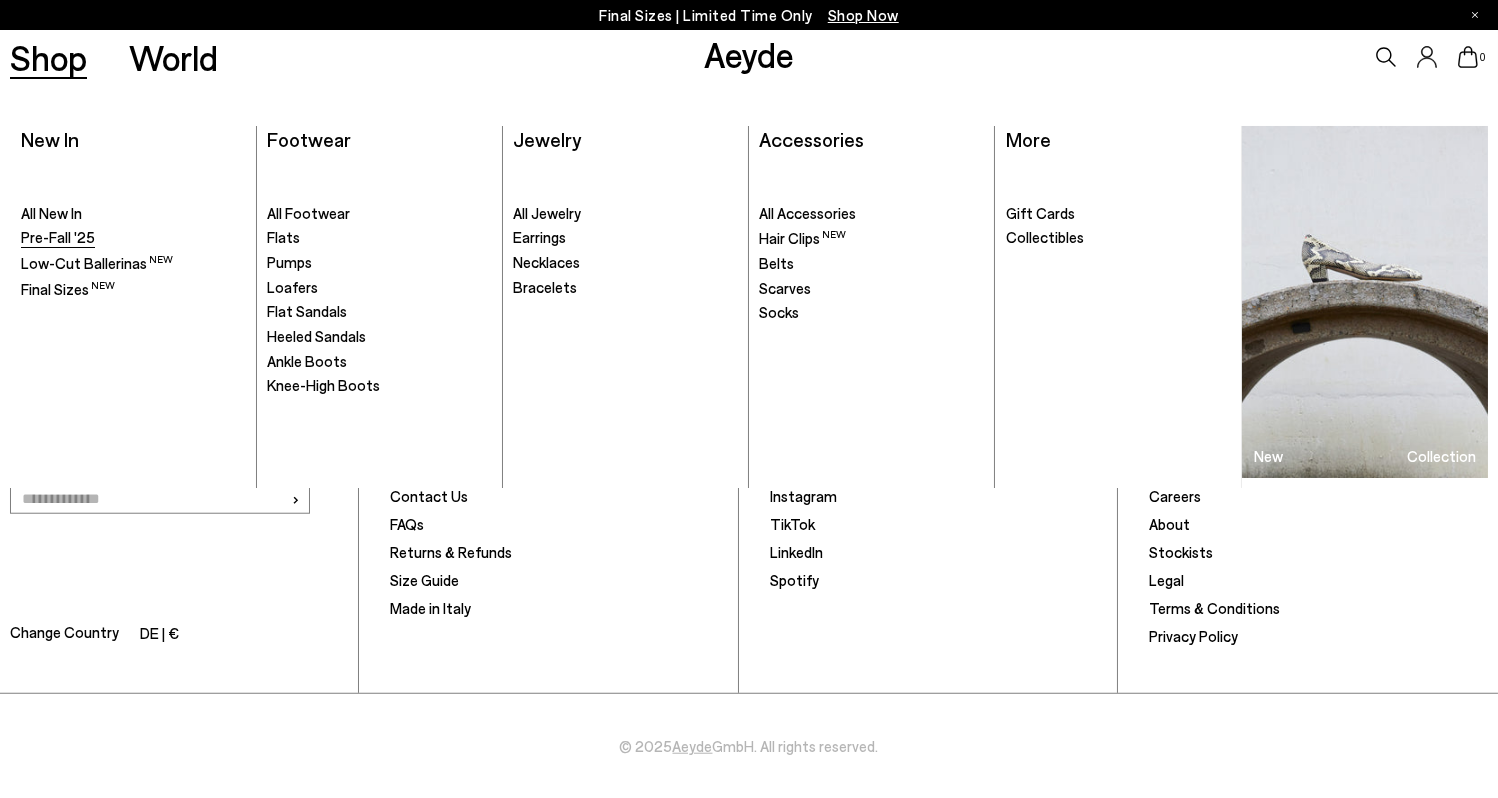 click on "Pre-Fall '25" at bounding box center [58, 237] 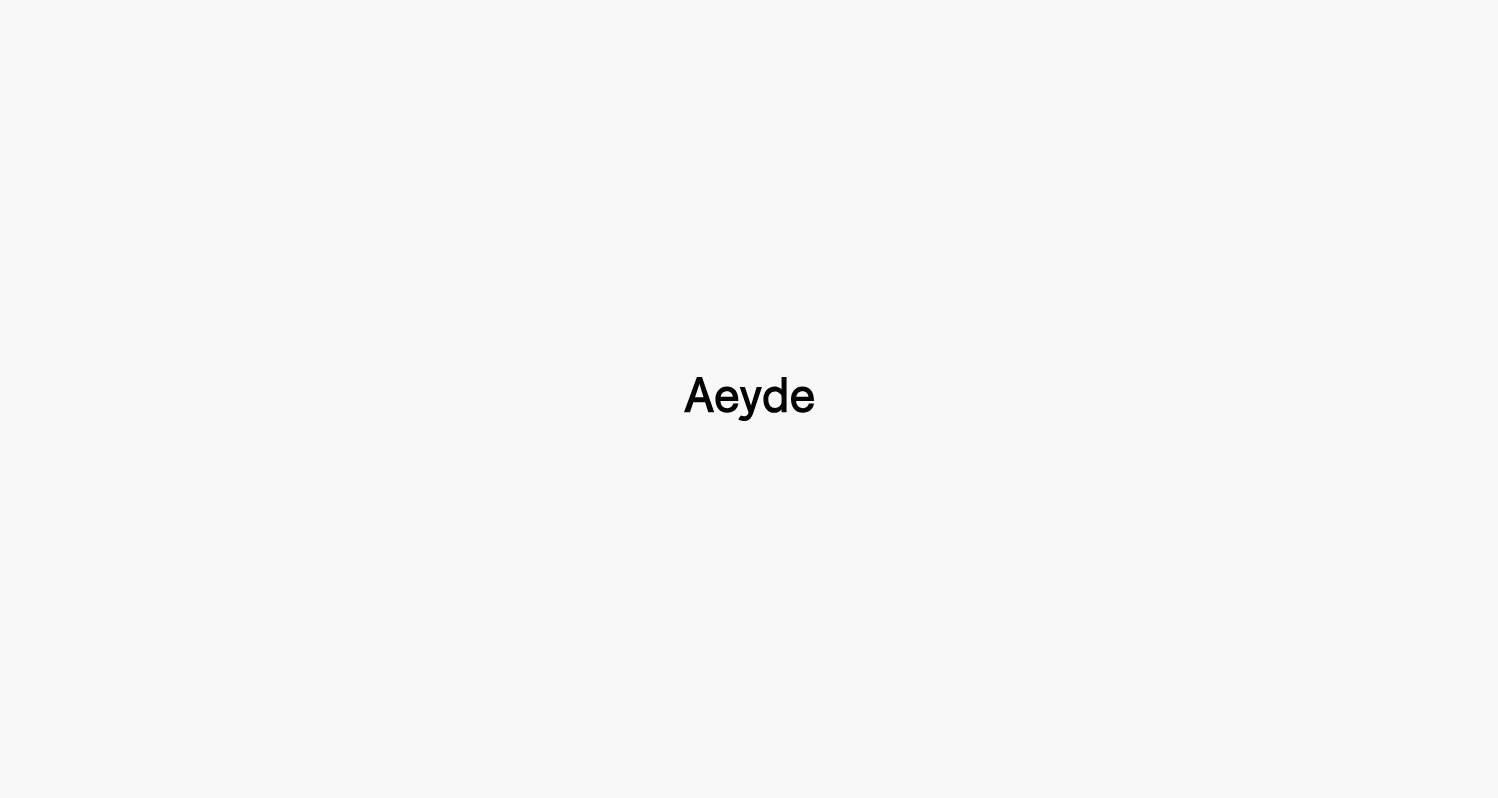 scroll, scrollTop: 0, scrollLeft: 0, axis: both 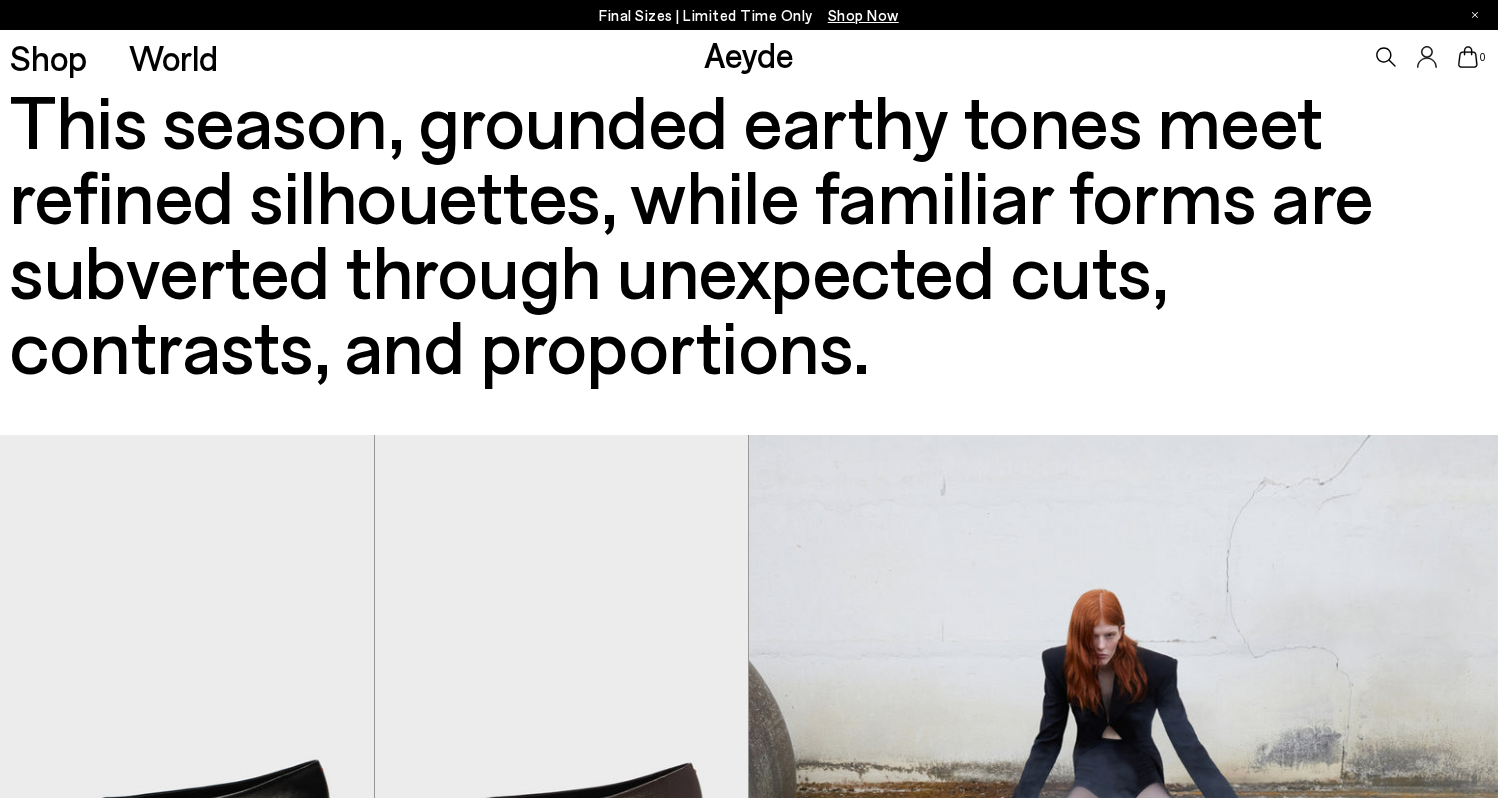 type 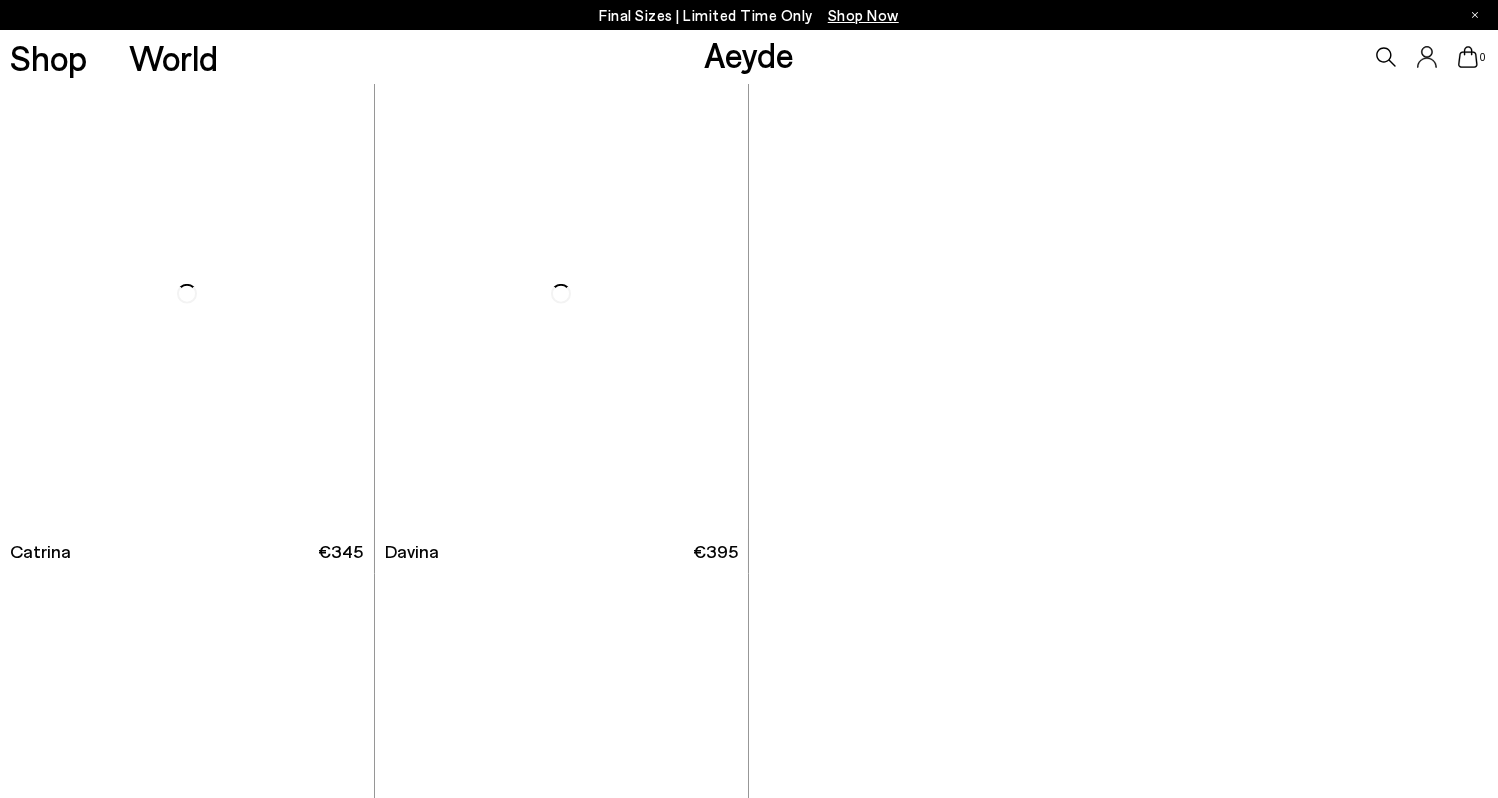 scroll, scrollTop: 8600, scrollLeft: 0, axis: vertical 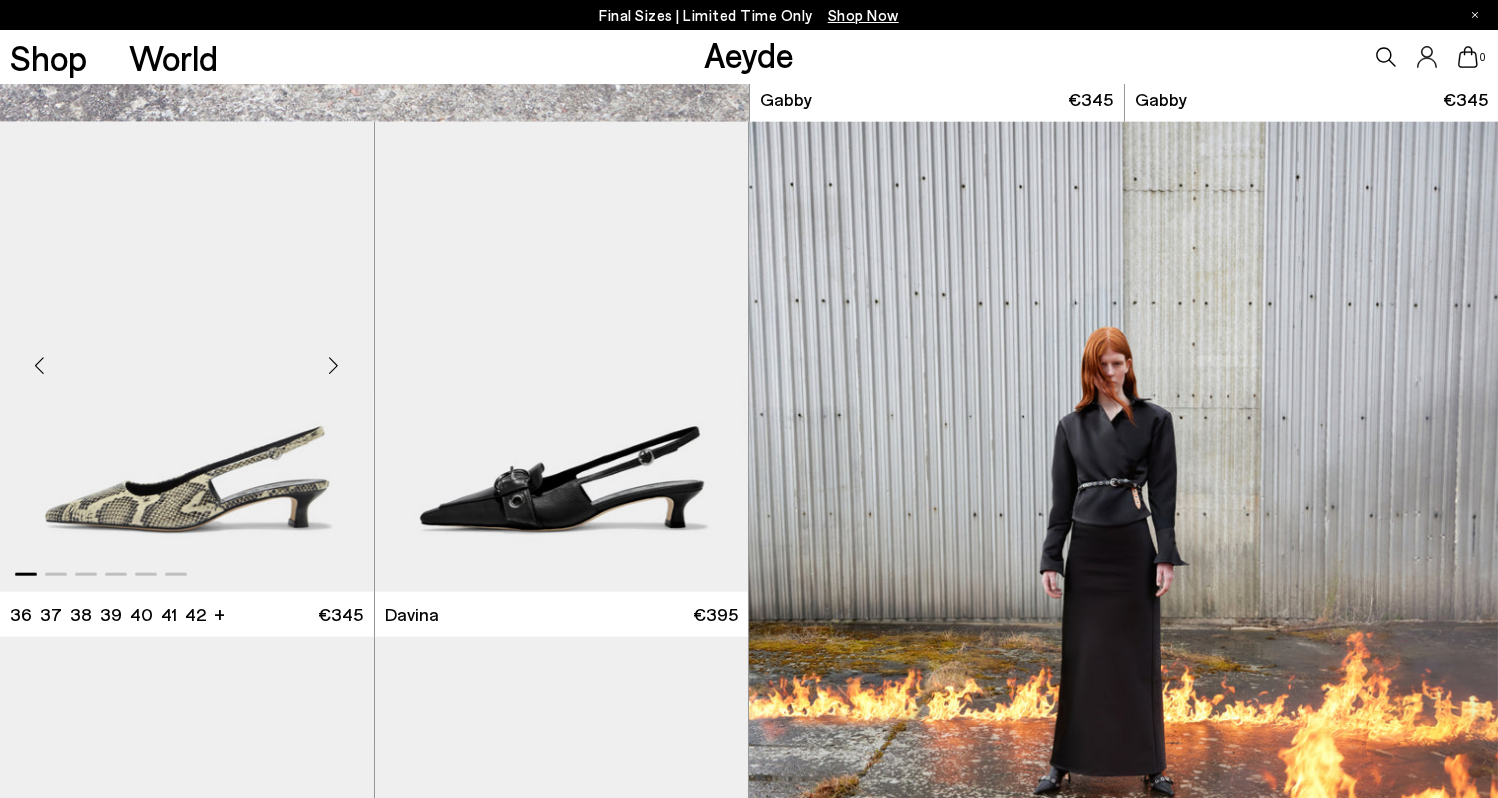 click at bounding box center (334, 365) 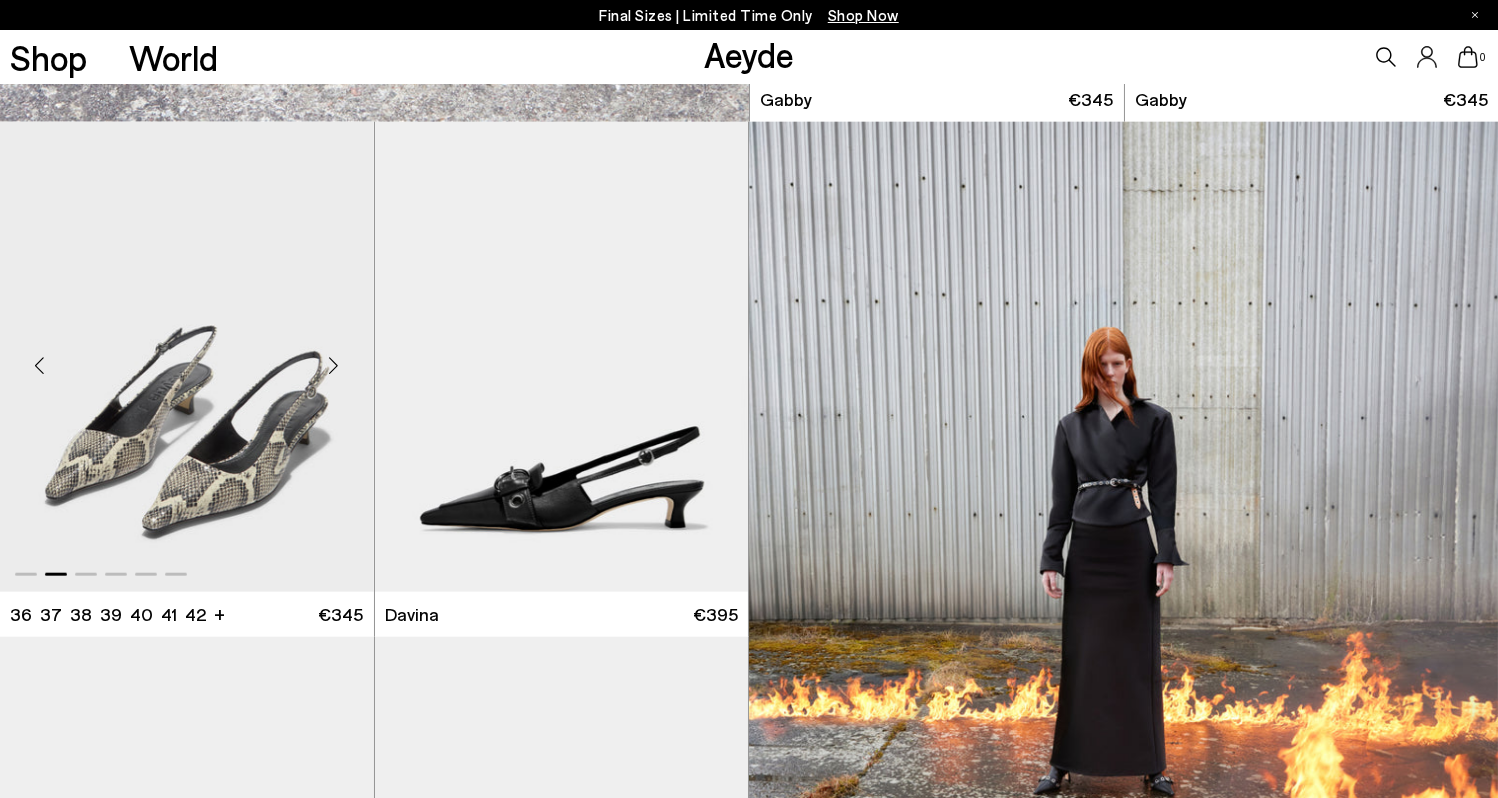 click at bounding box center (334, 365) 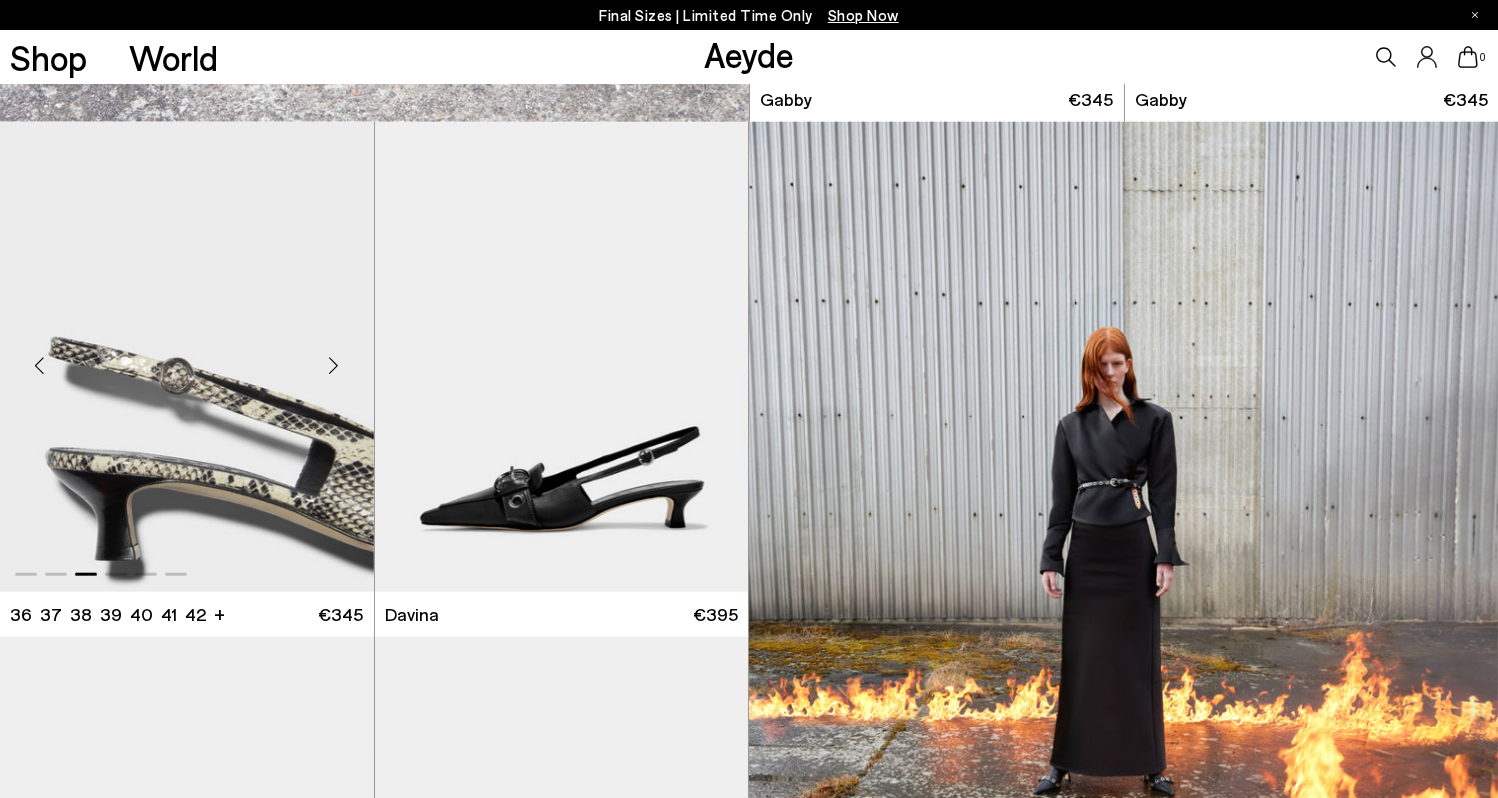 click at bounding box center [334, 365] 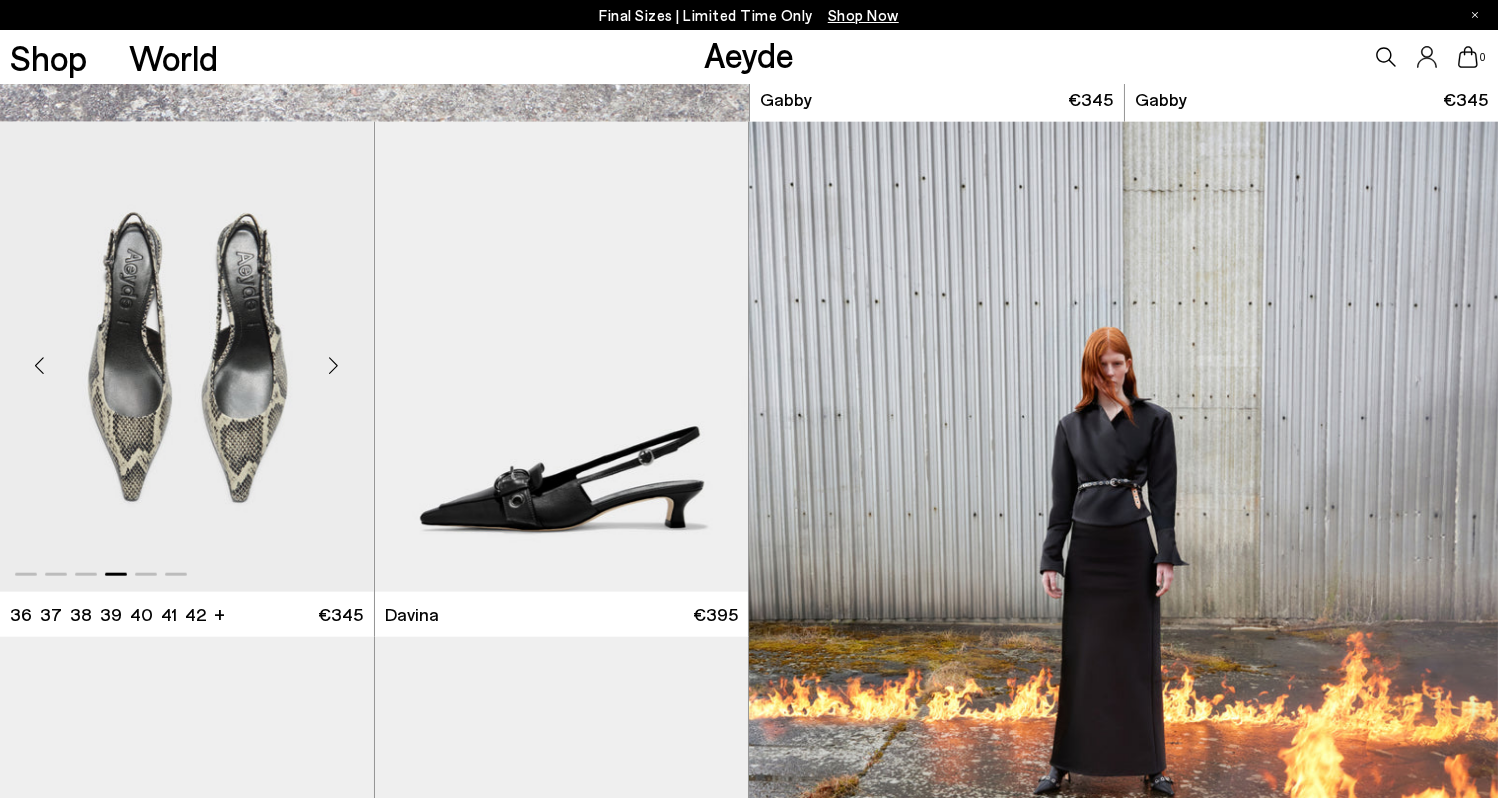 click at bounding box center (334, 365) 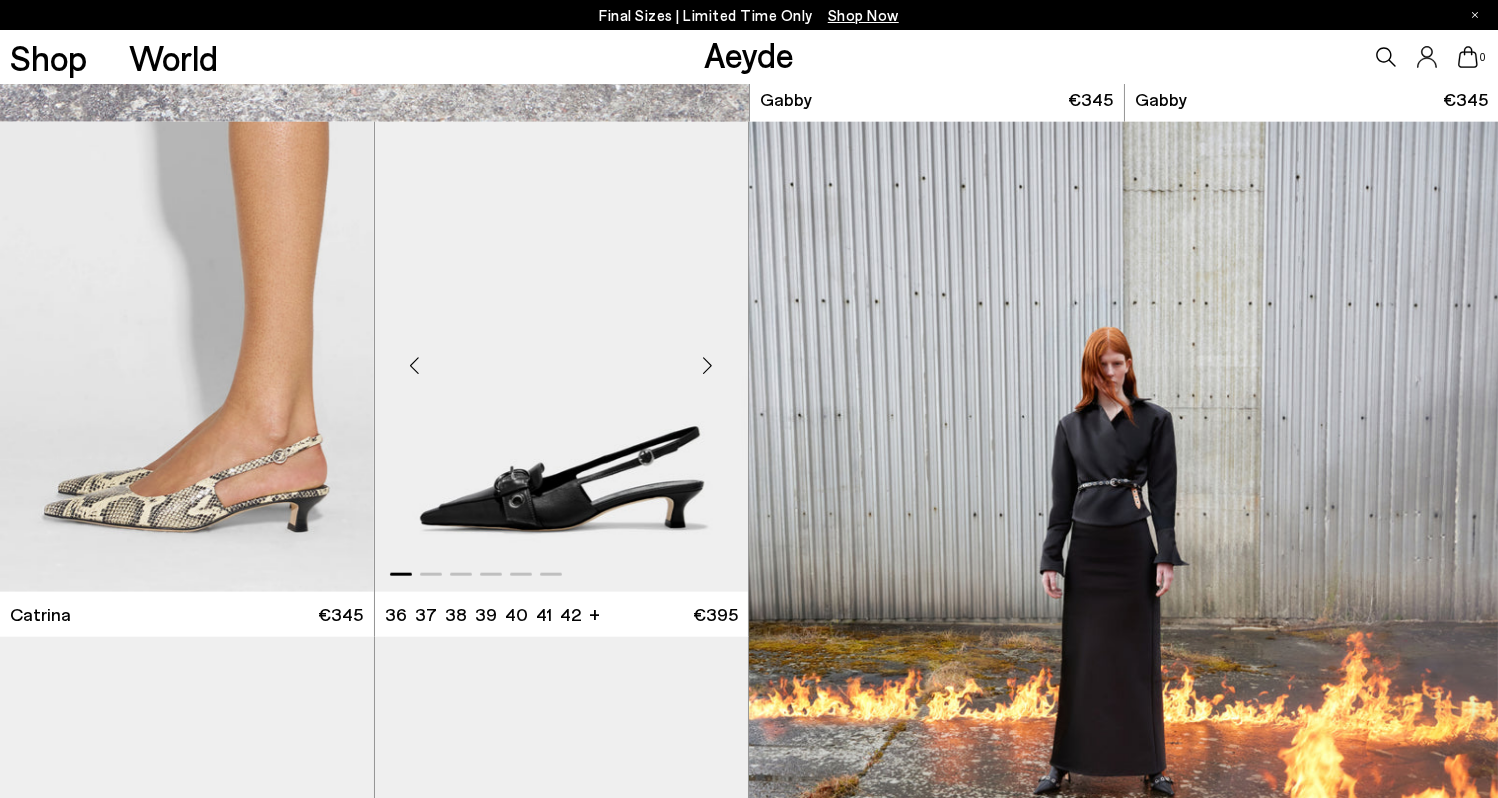 click at bounding box center [708, 365] 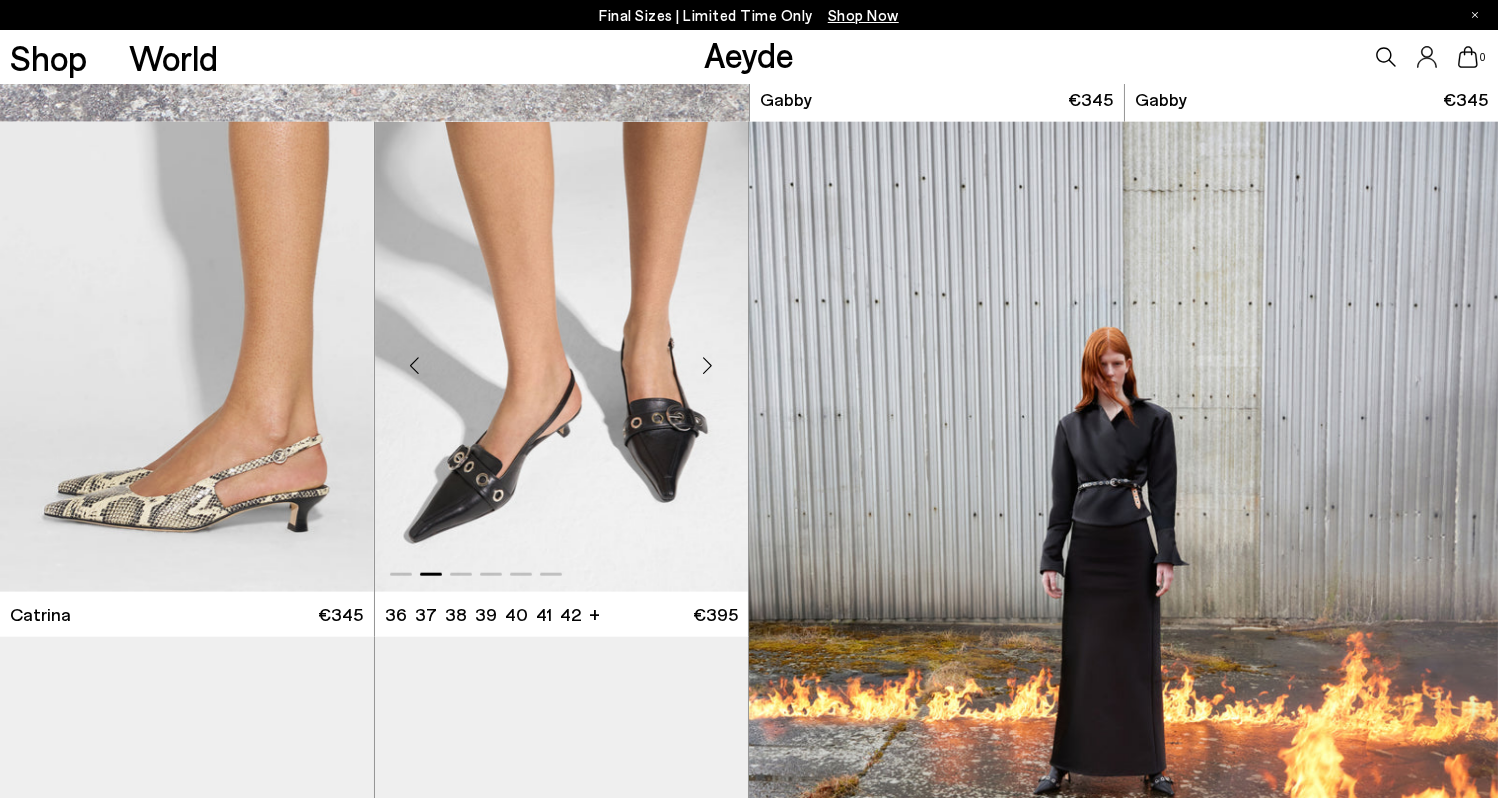 click at bounding box center (708, 365) 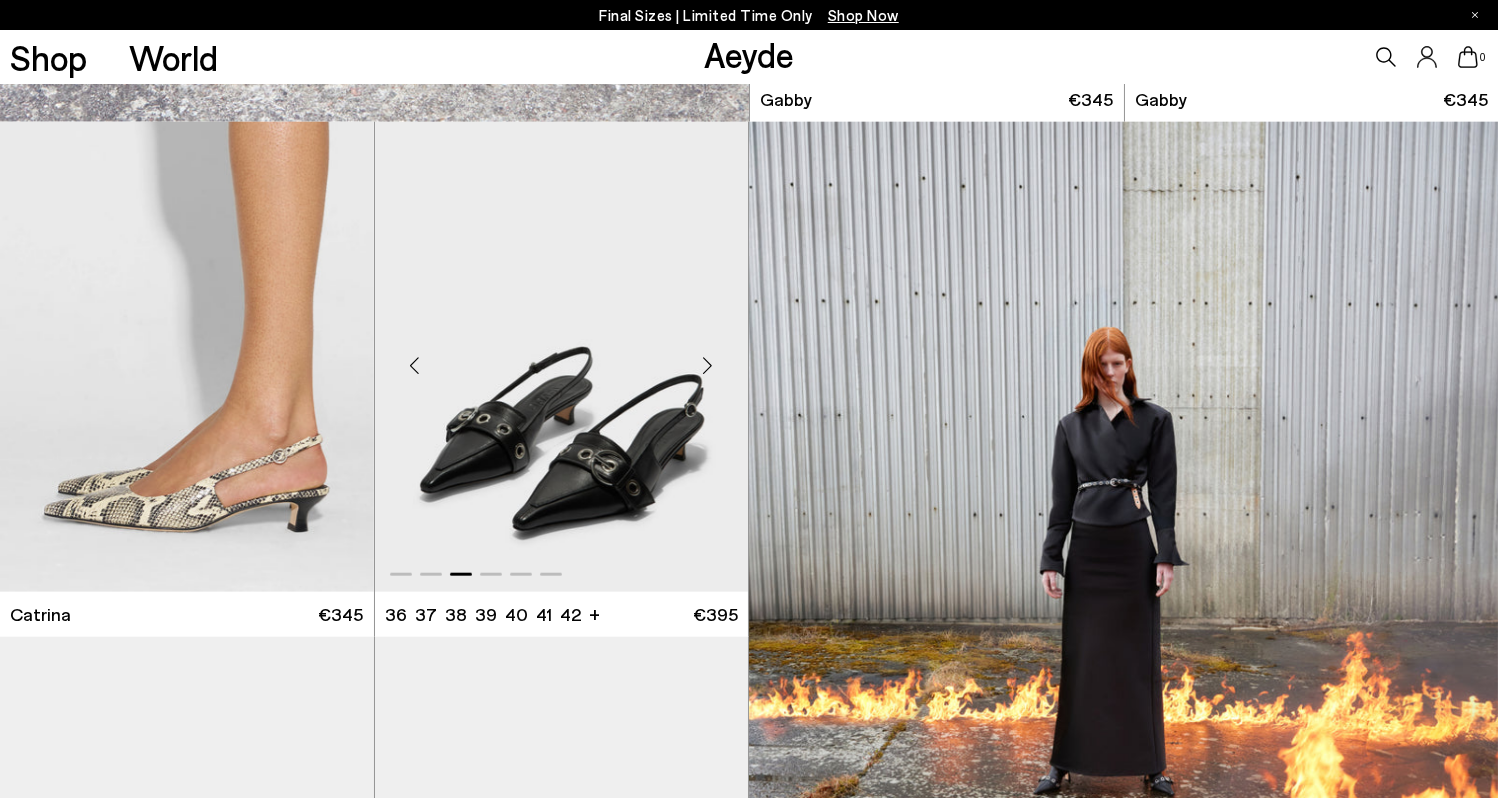 click at bounding box center [708, 365] 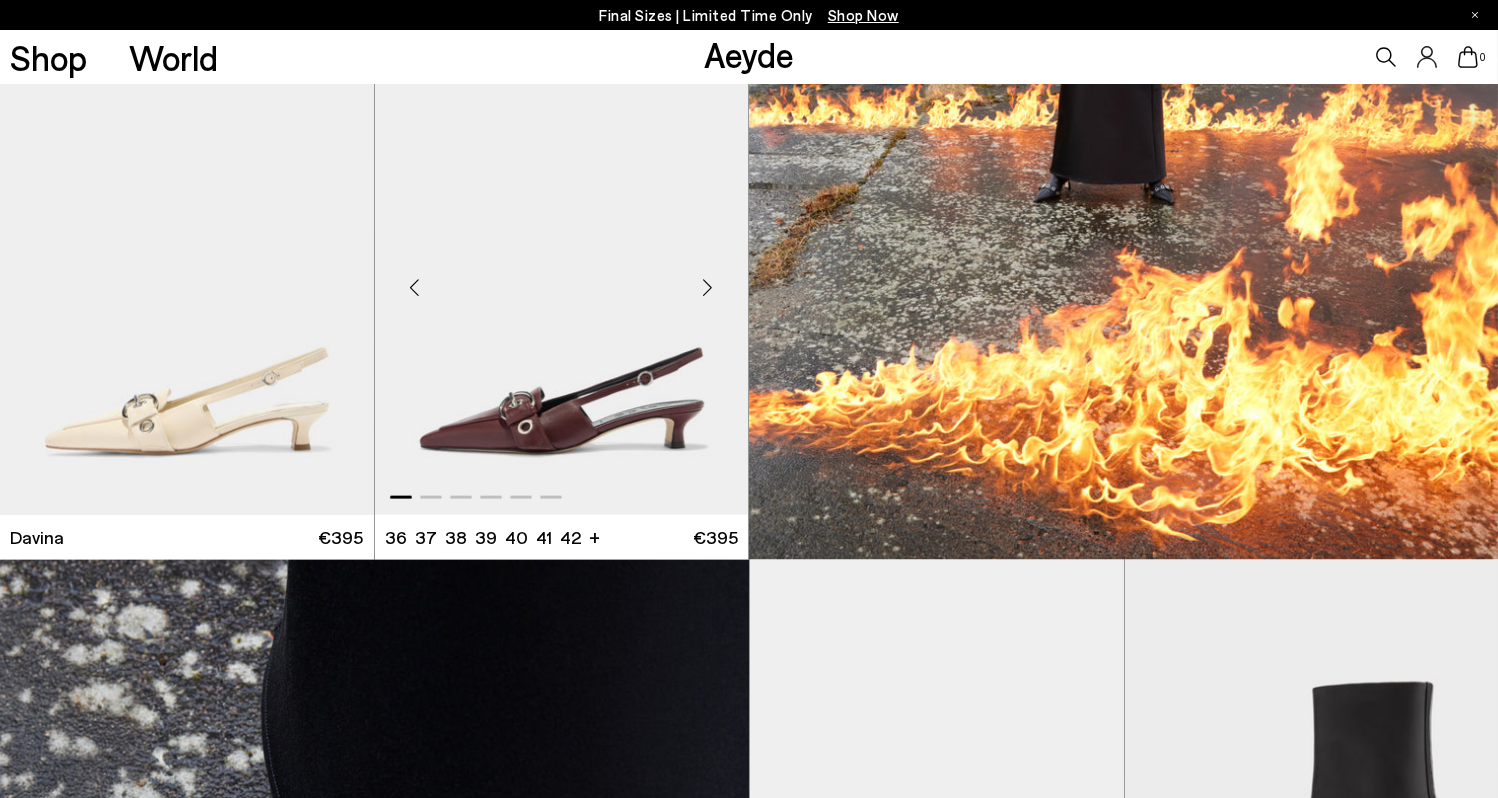 scroll, scrollTop: 9200, scrollLeft: 0, axis: vertical 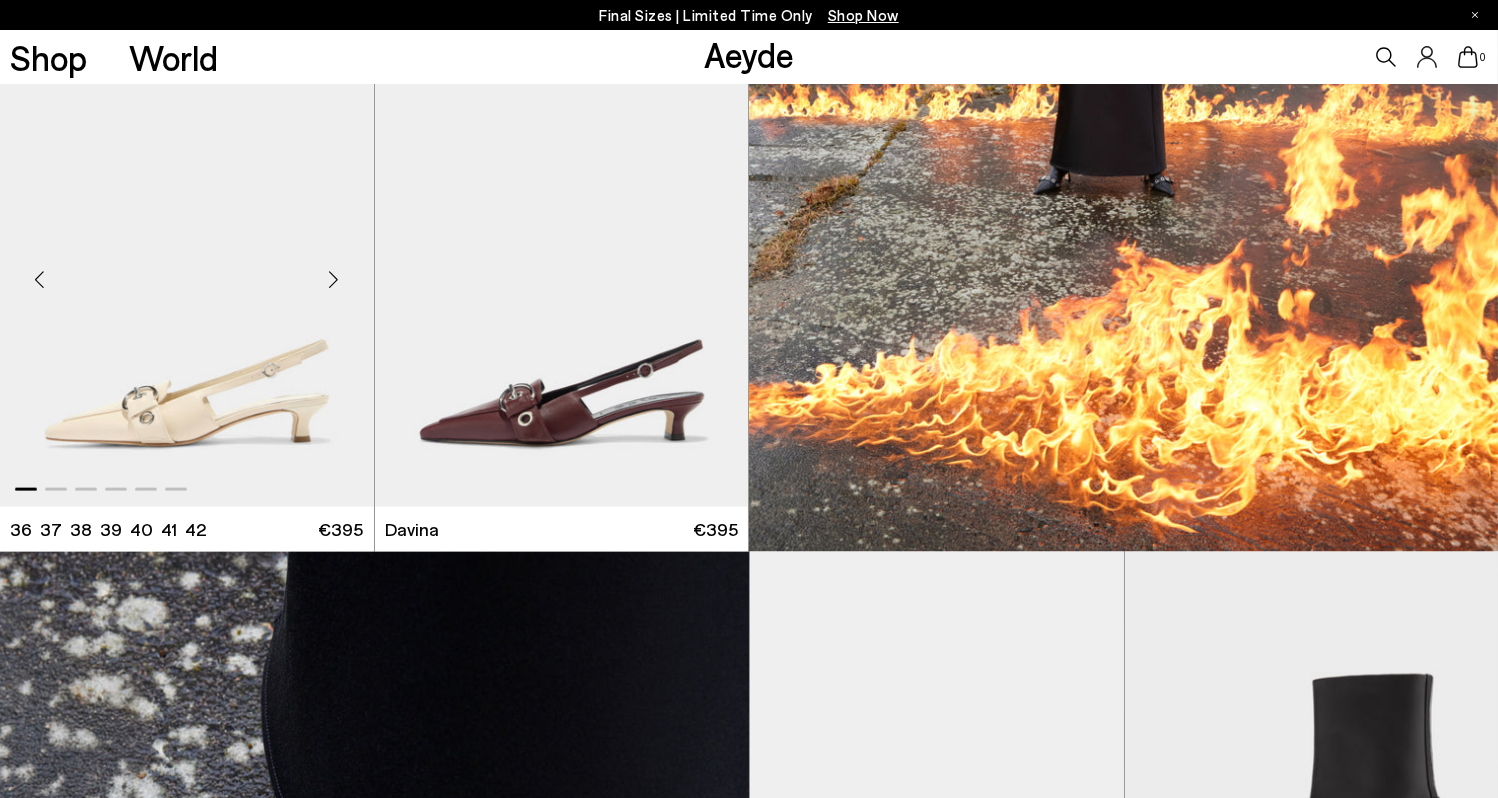 click at bounding box center [334, 280] 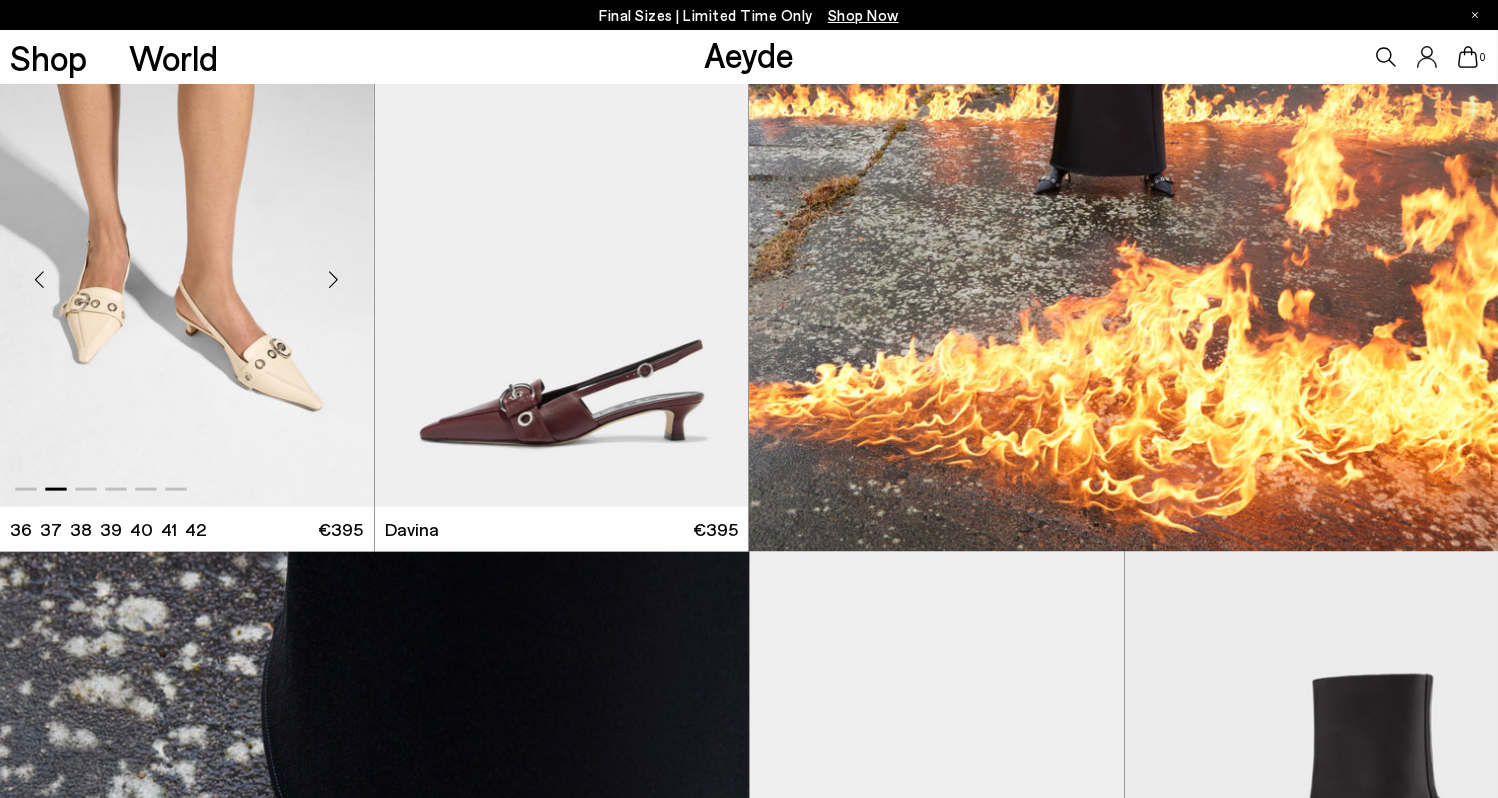 click at bounding box center (334, 280) 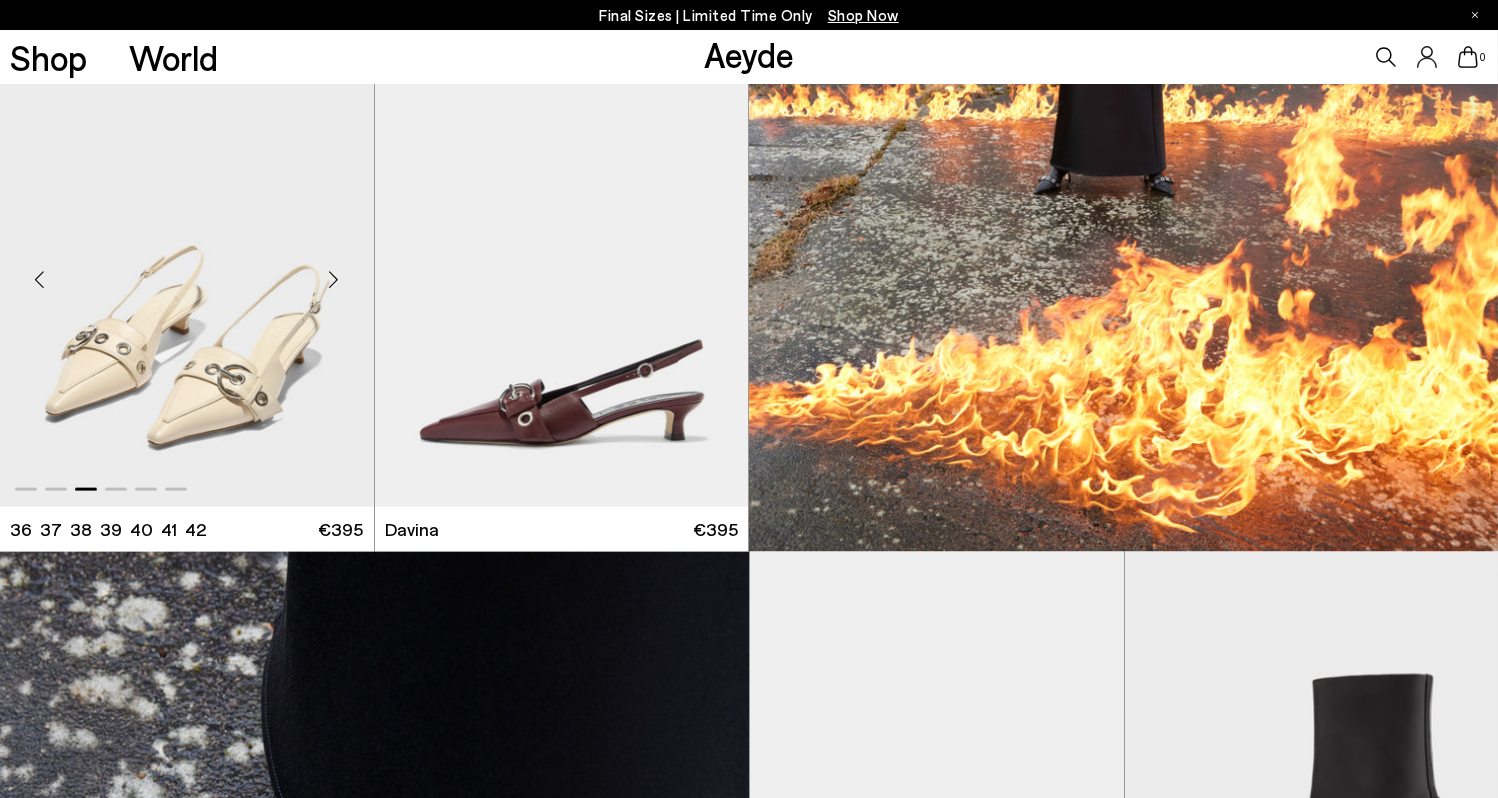 click at bounding box center (334, 280) 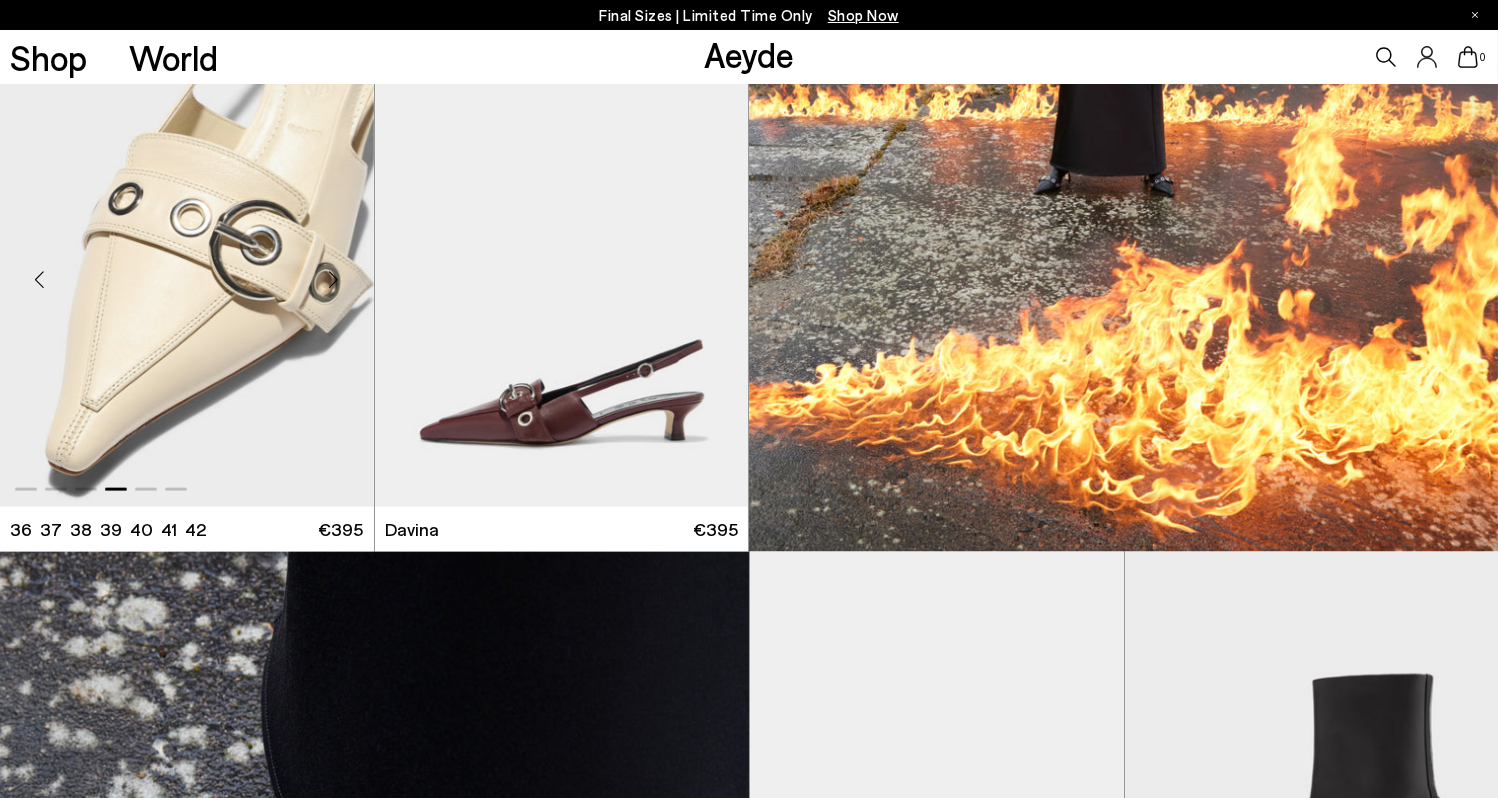 click at bounding box center (334, 280) 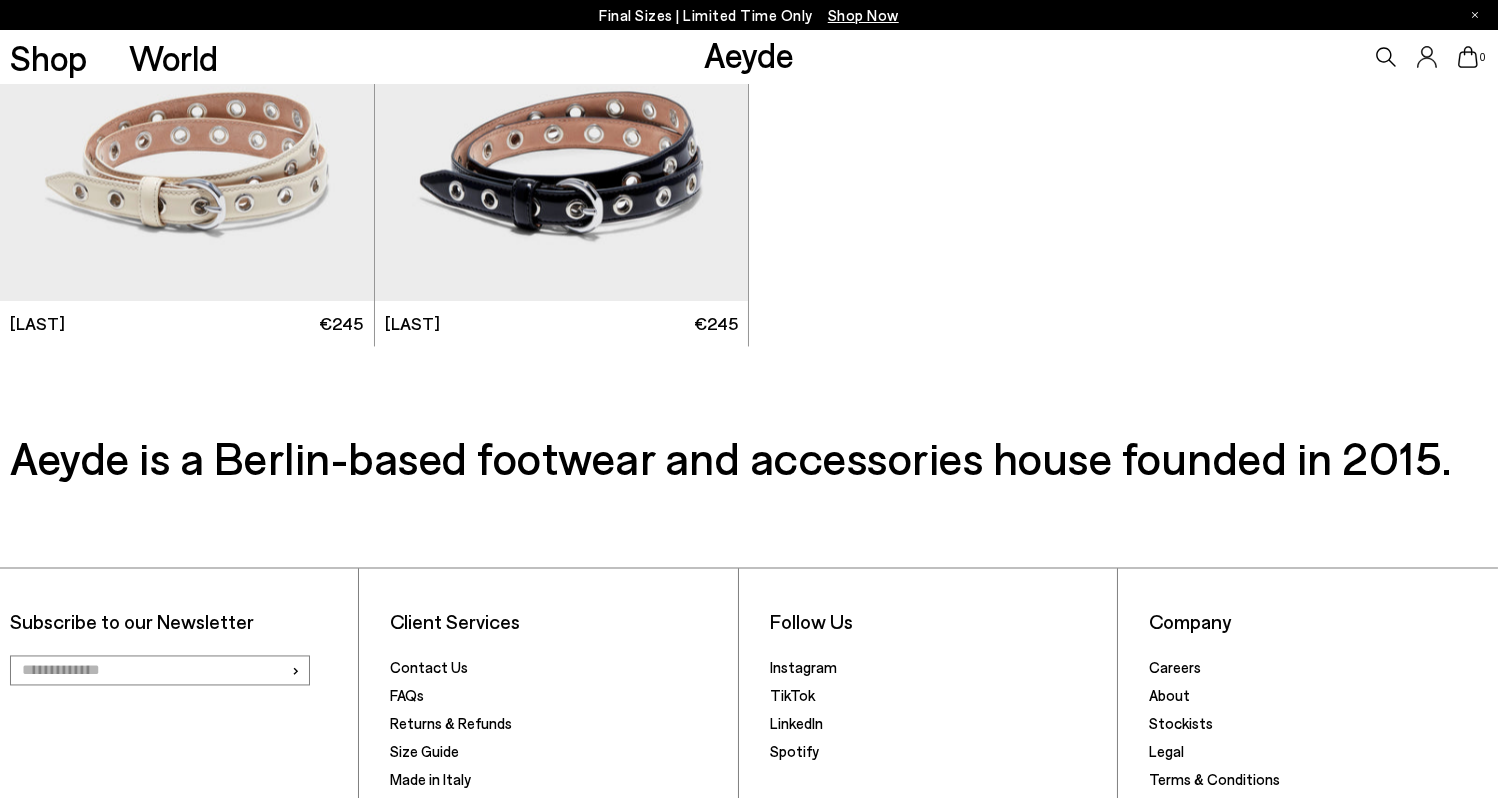 scroll, scrollTop: 13600, scrollLeft: 0, axis: vertical 